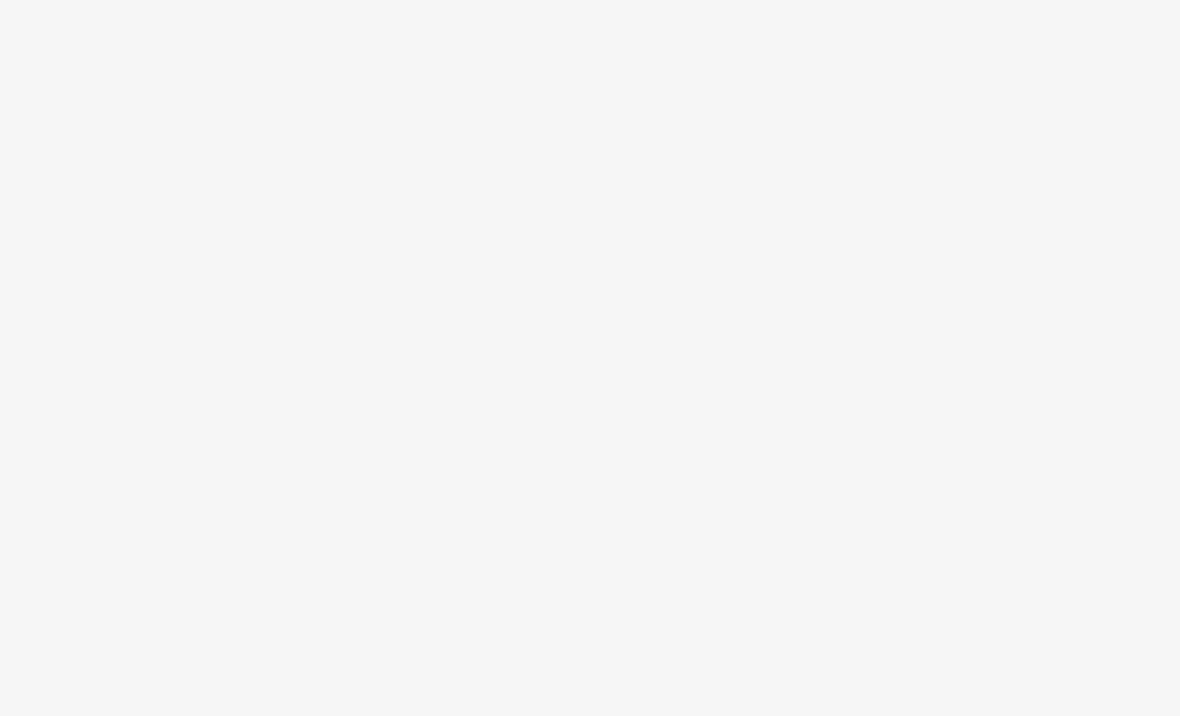 scroll, scrollTop: 0, scrollLeft: 0, axis: both 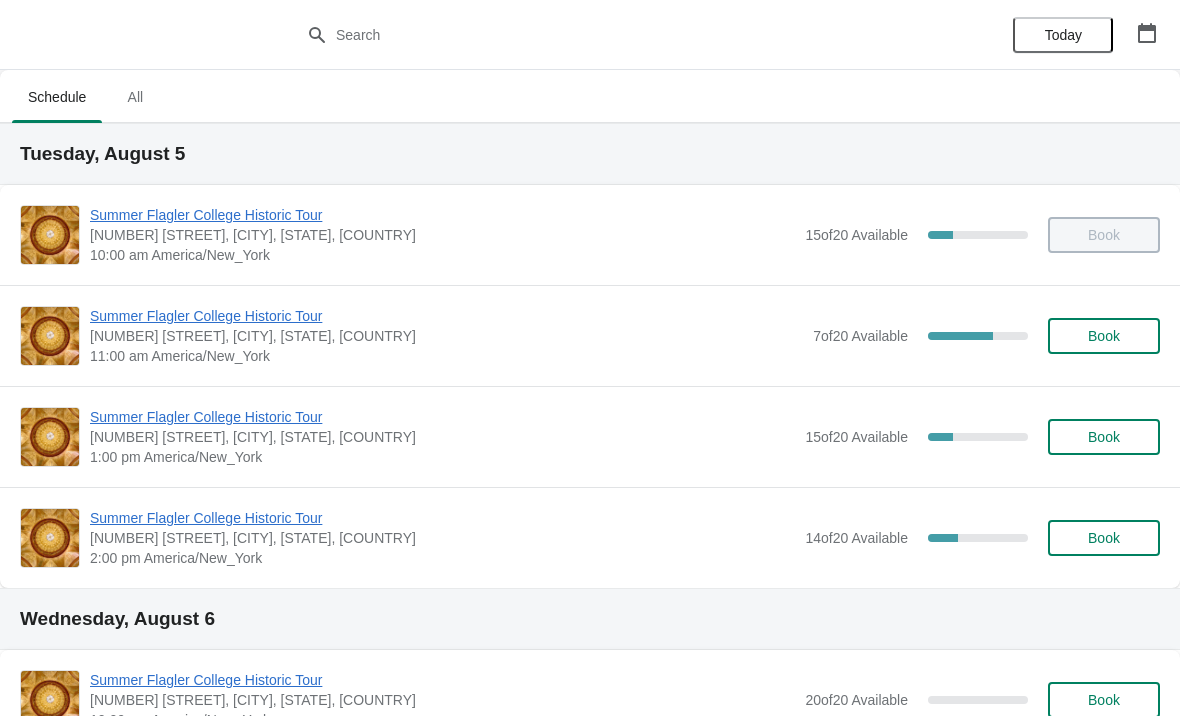 click on "Summer Flagler College Historic Tour" at bounding box center (442, 417) 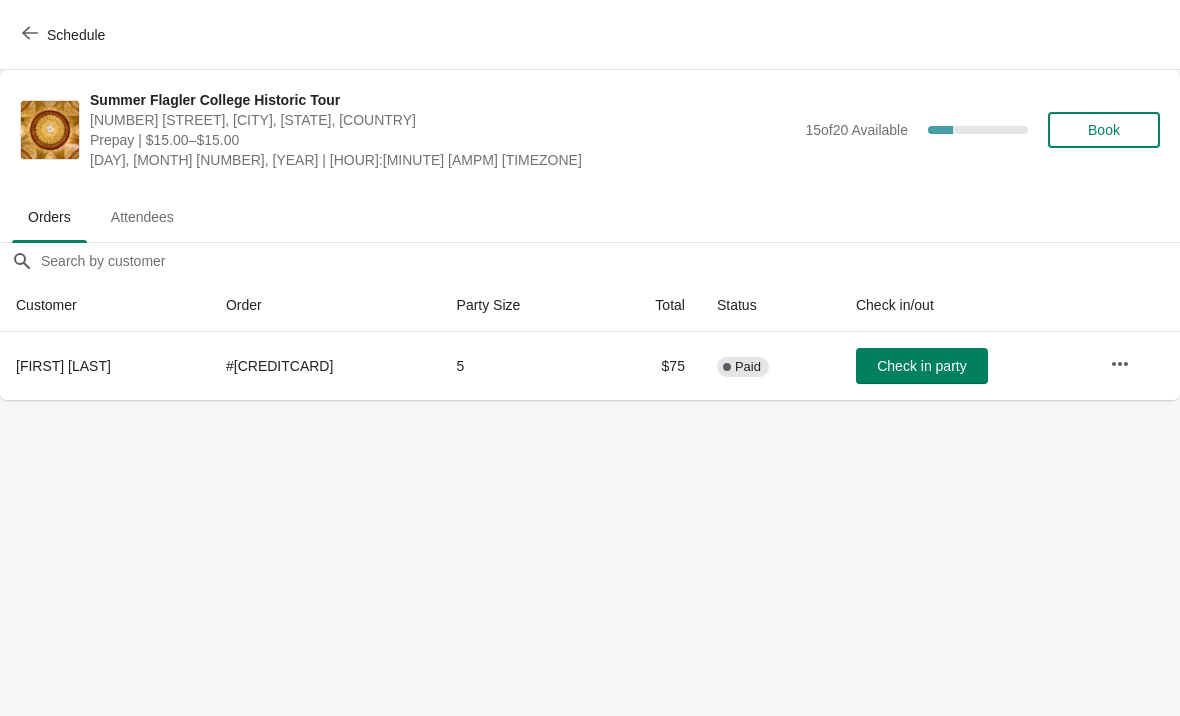 click on "Schedule" at bounding box center [76, 35] 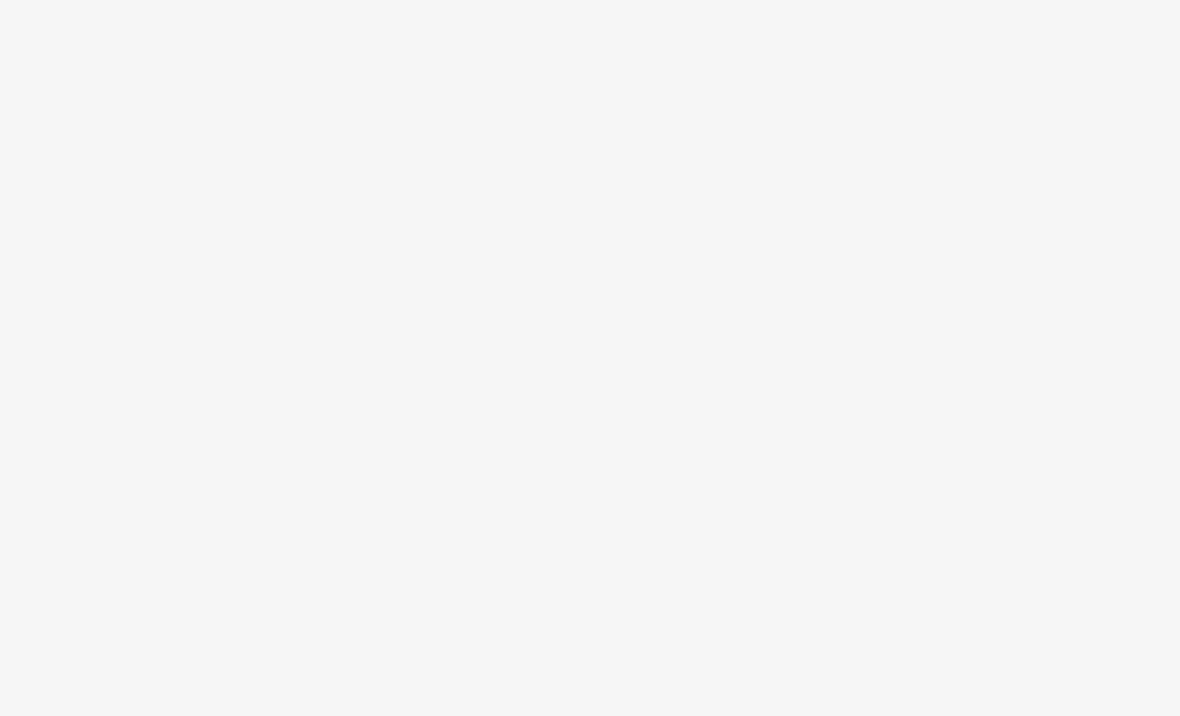 scroll, scrollTop: 0, scrollLeft: 0, axis: both 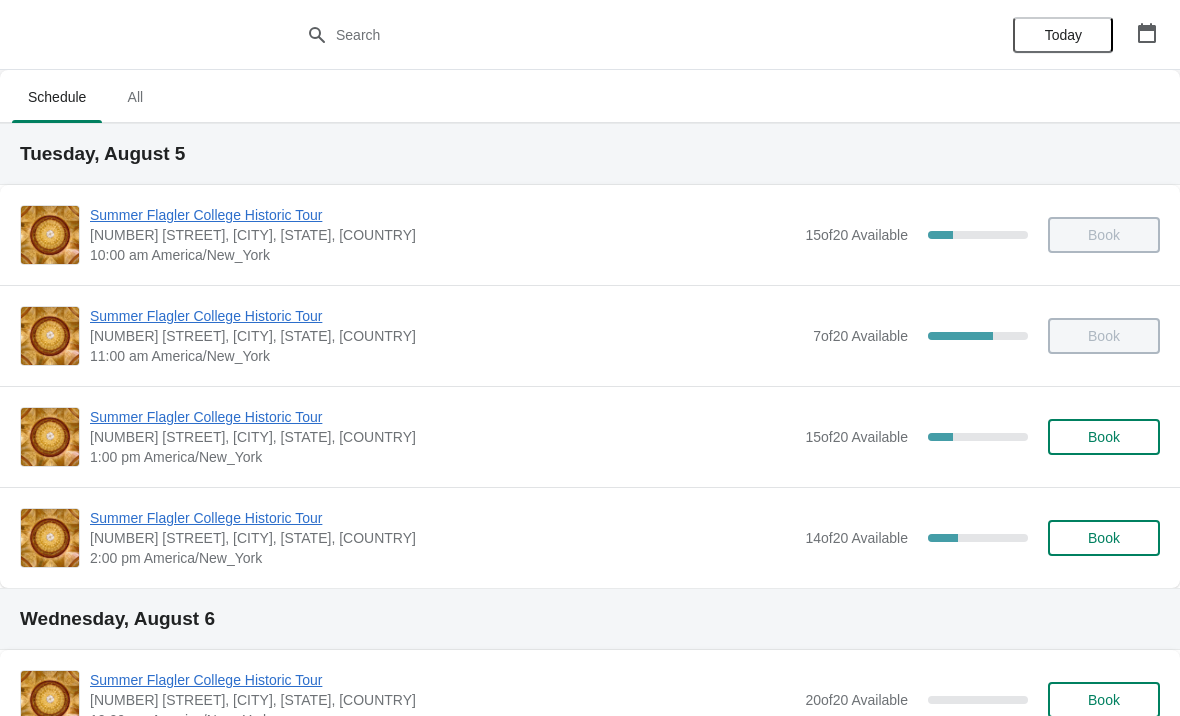 click on "14  of  20   Available 30 %" at bounding box center [916, 538] 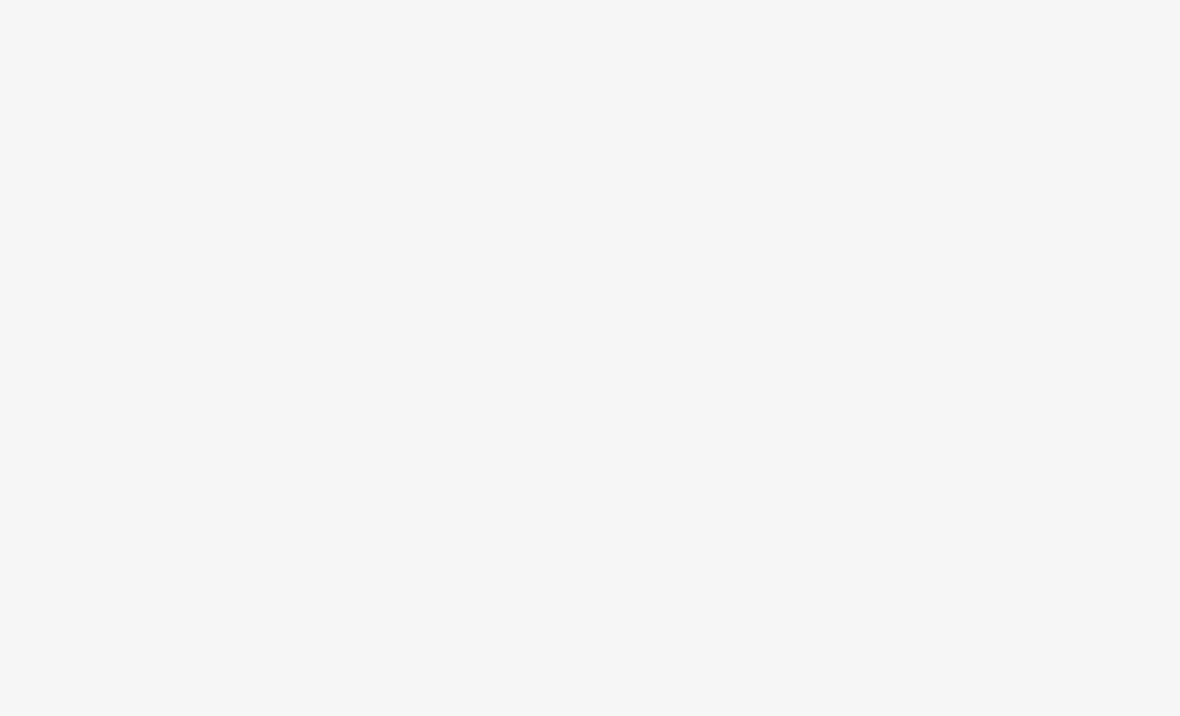 scroll, scrollTop: 0, scrollLeft: 0, axis: both 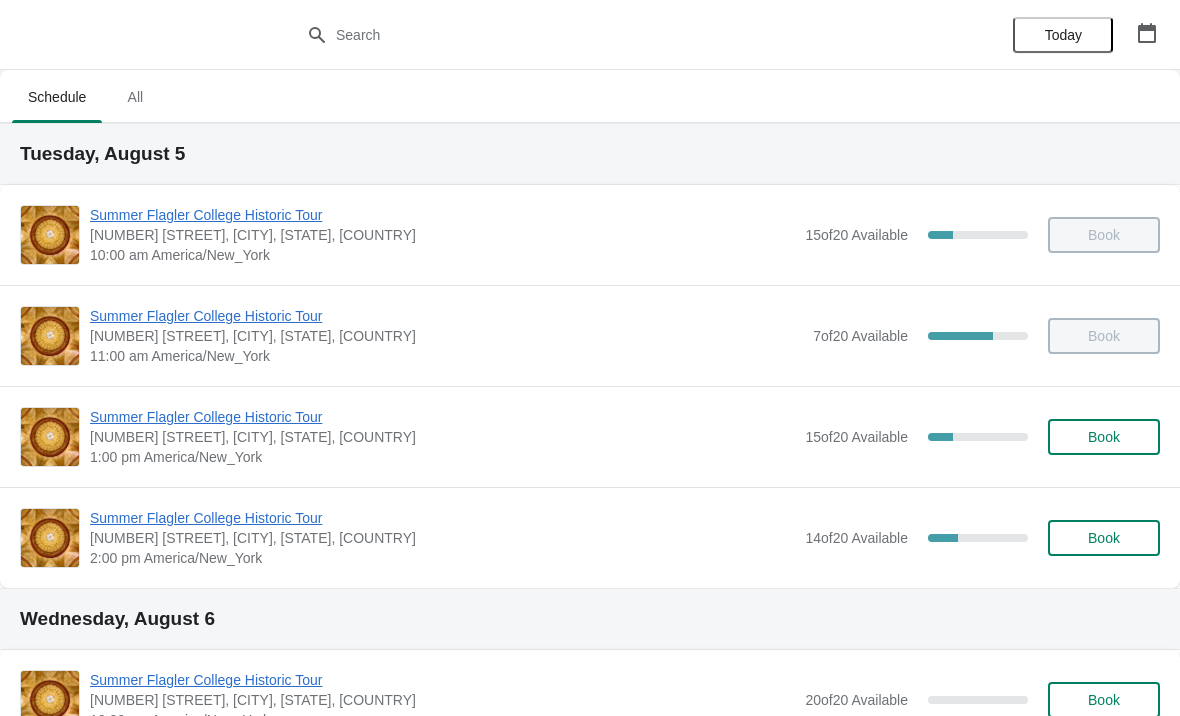 click on "Summer Flagler College Historic Tour [NUMBER] [STREET], [CITY], [STATE], [COUNTRY] [TIME] [TIMEZONE] [NUMBER] of [NUMBER] Available [NUMBER] % Book" at bounding box center [590, 436] 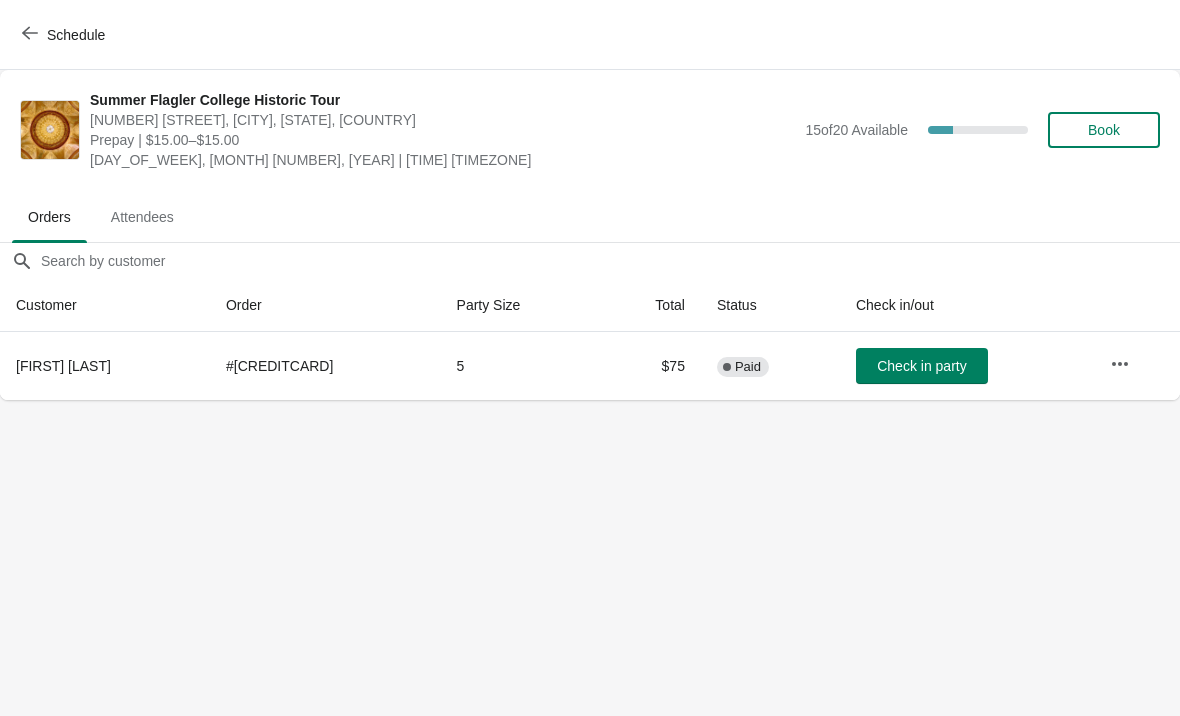 click 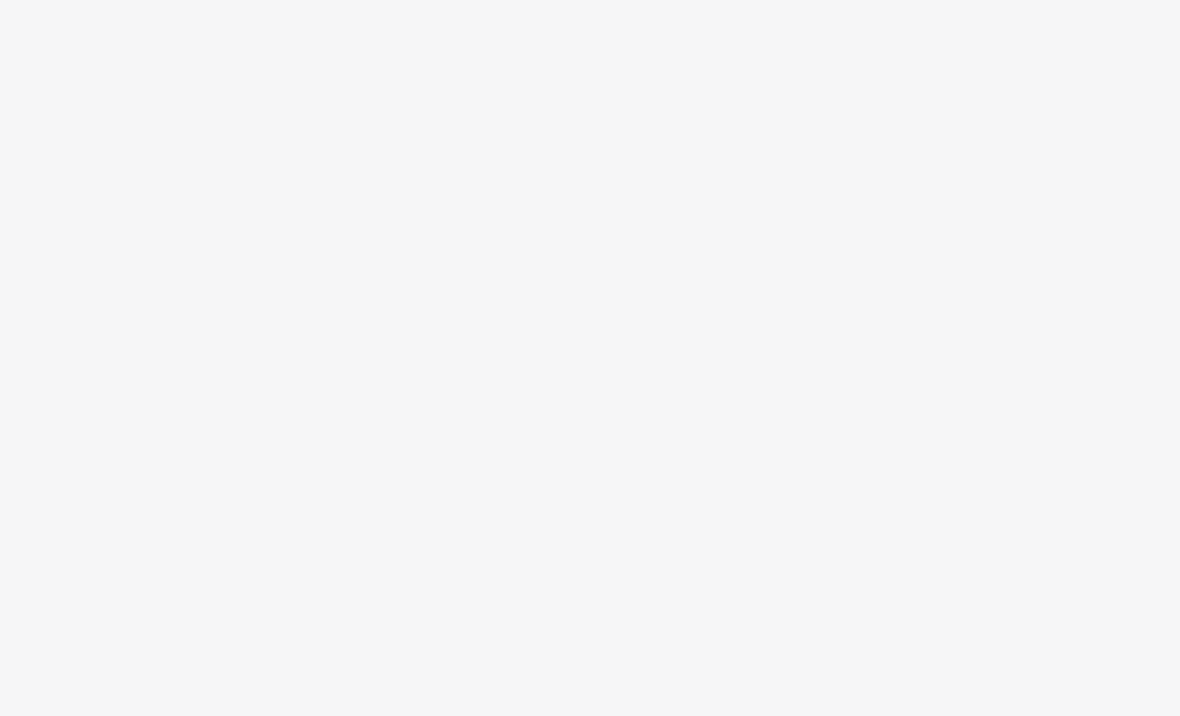scroll, scrollTop: 0, scrollLeft: 0, axis: both 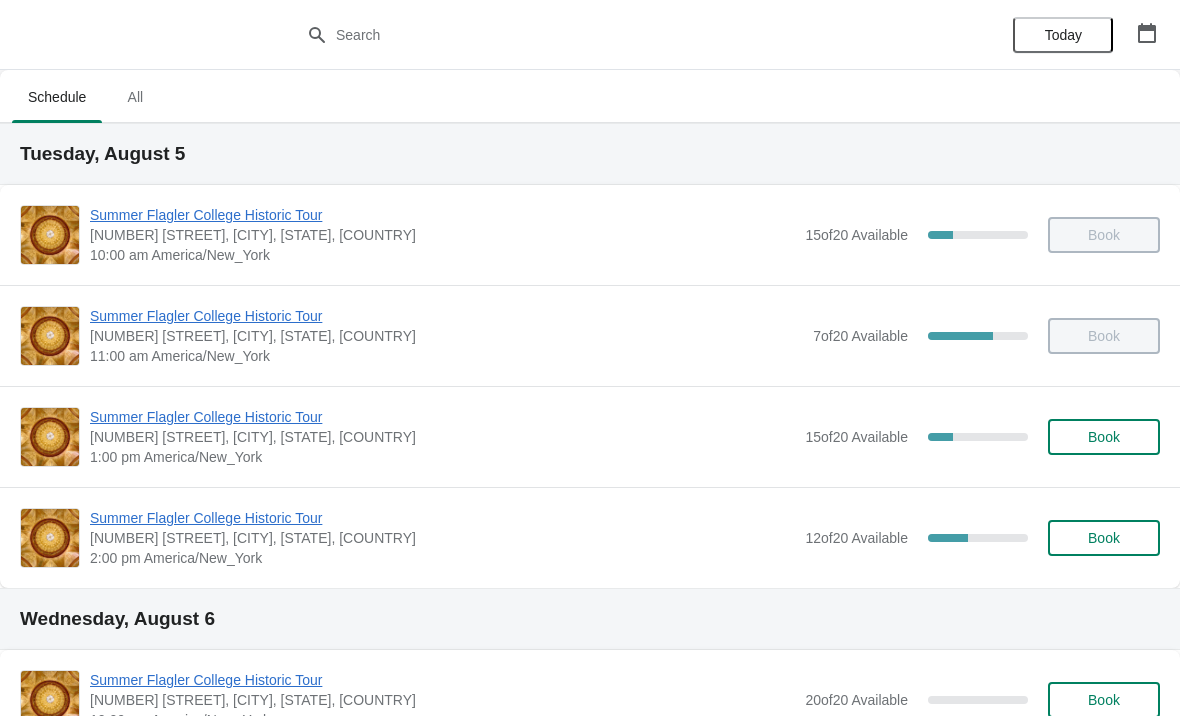 click on "Summer Flagler College Historic Tour" at bounding box center [442, 417] 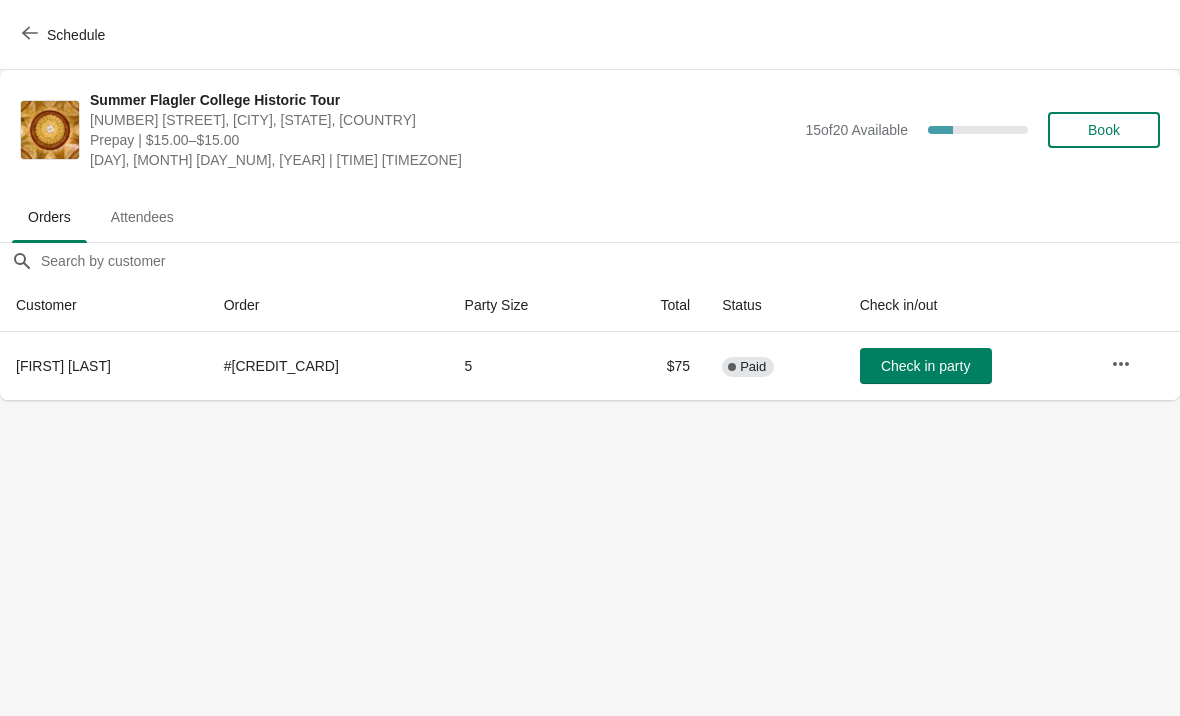 click on "Schedule" at bounding box center [65, 34] 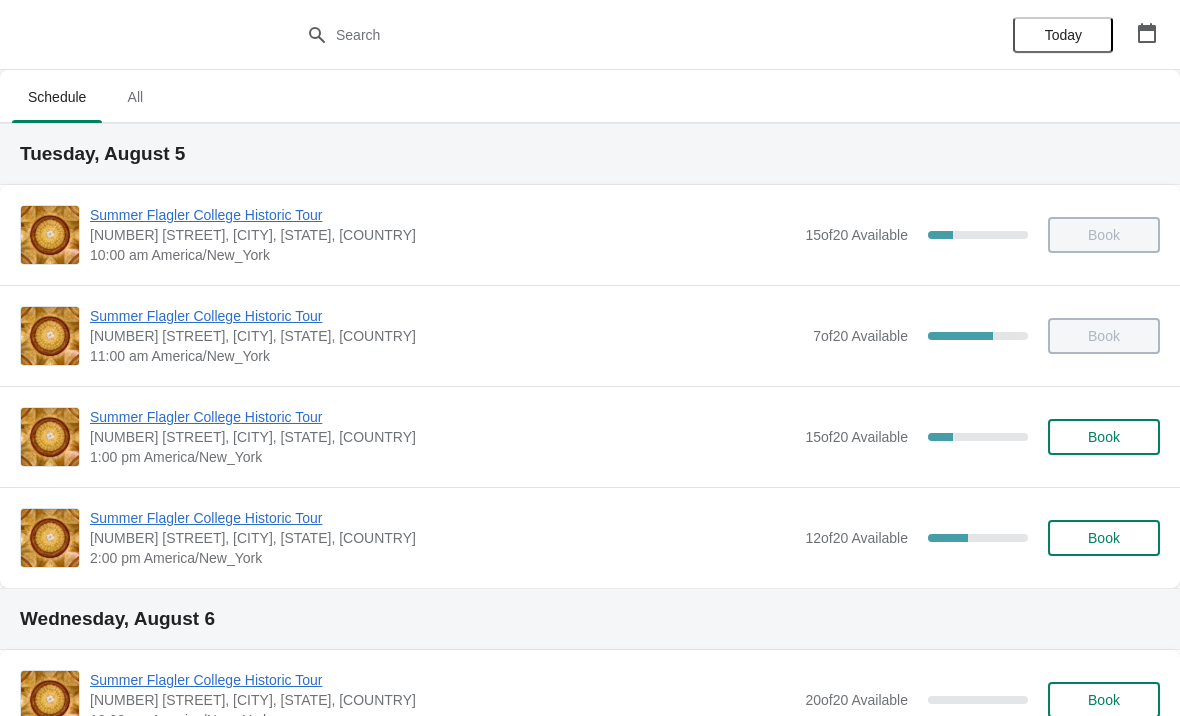 click on "Book" at bounding box center (1104, 437) 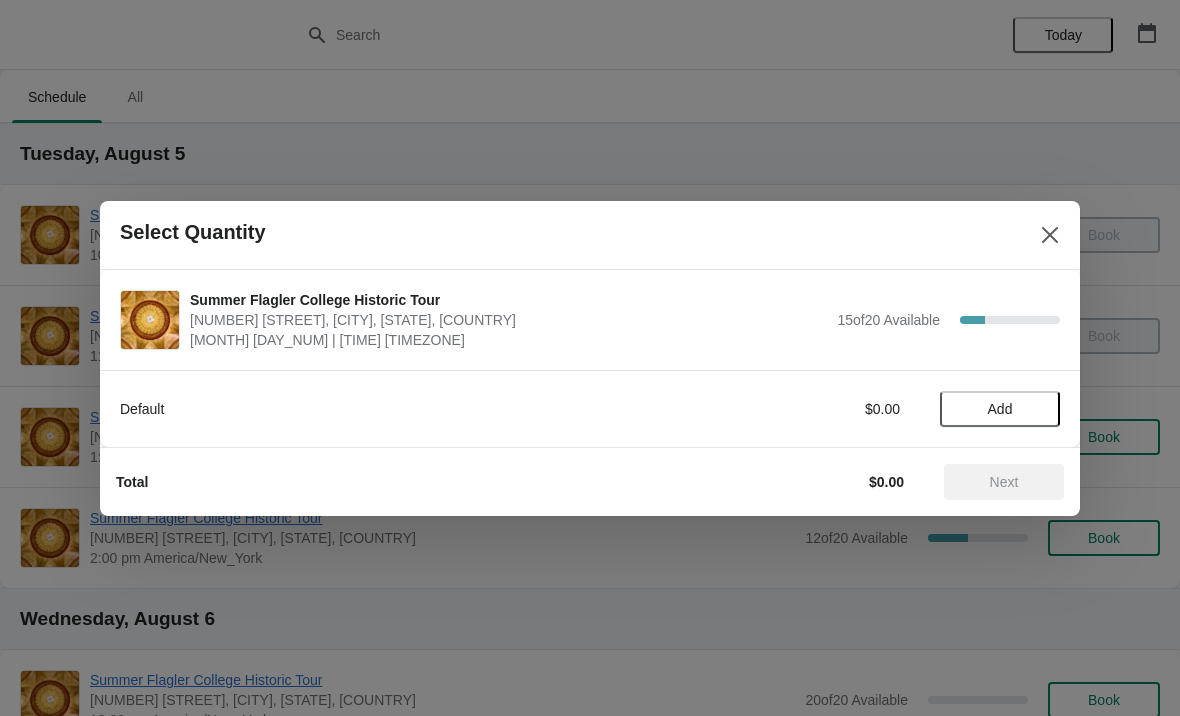 click on "Add" at bounding box center [1000, 409] 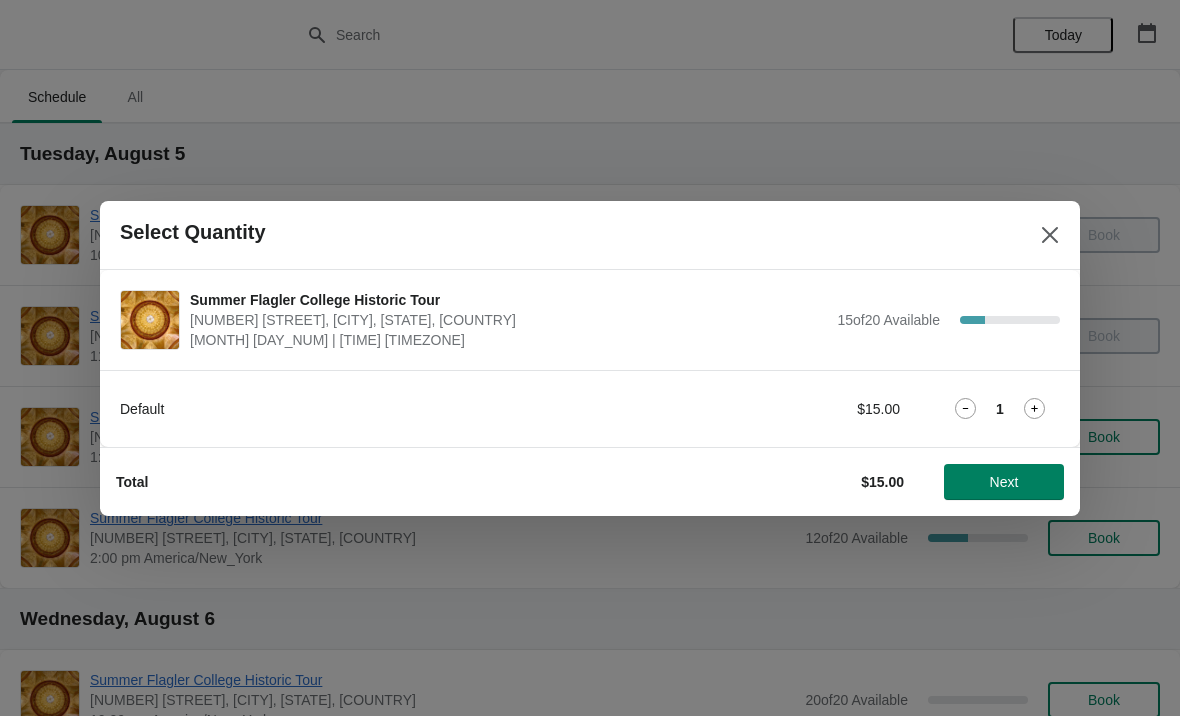 click 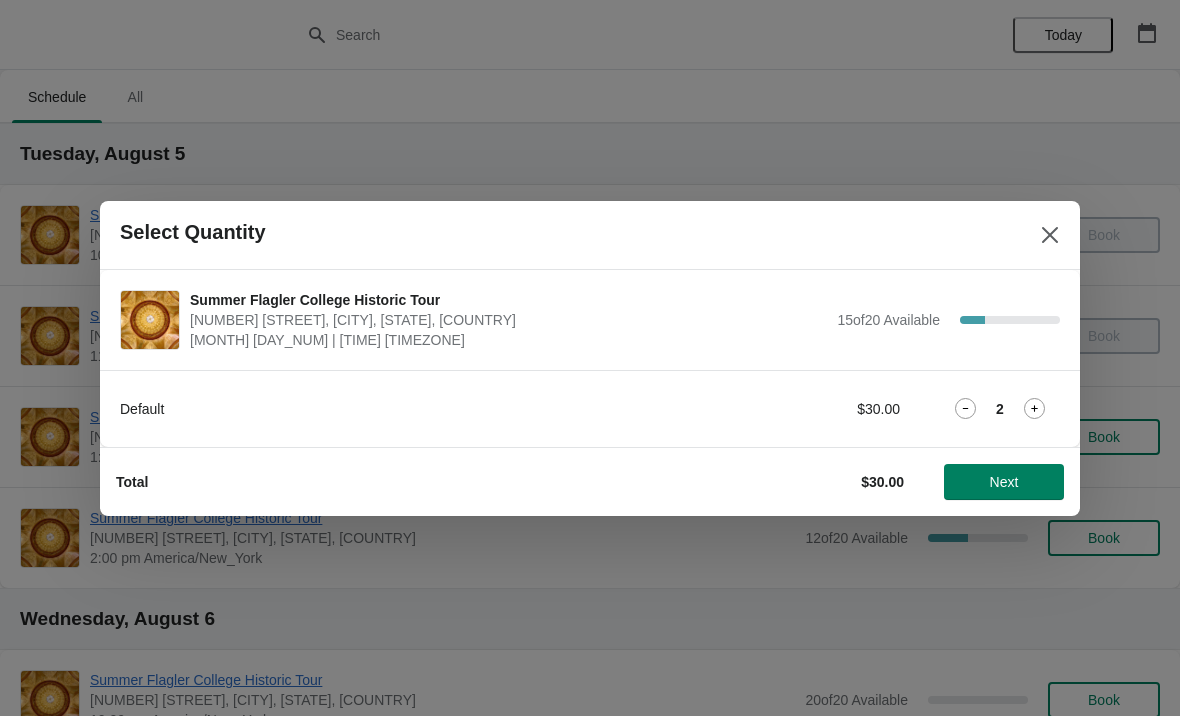 click 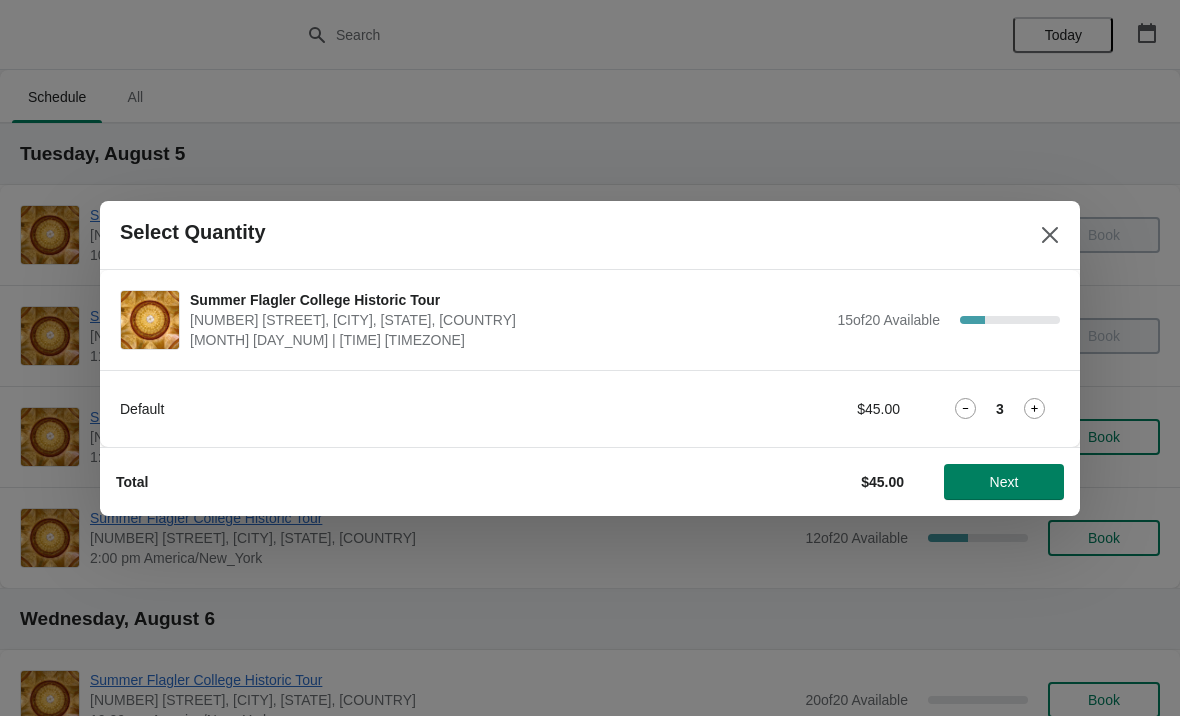 click on "Default $45.00 3" at bounding box center (590, 409) 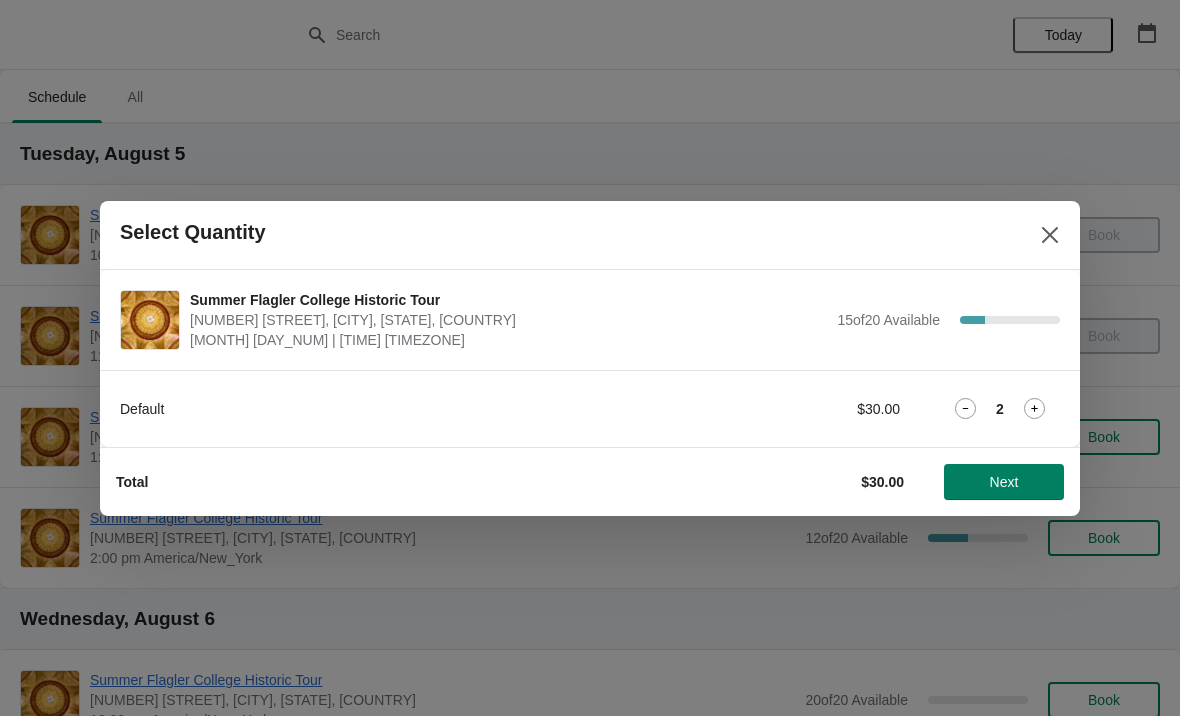 click 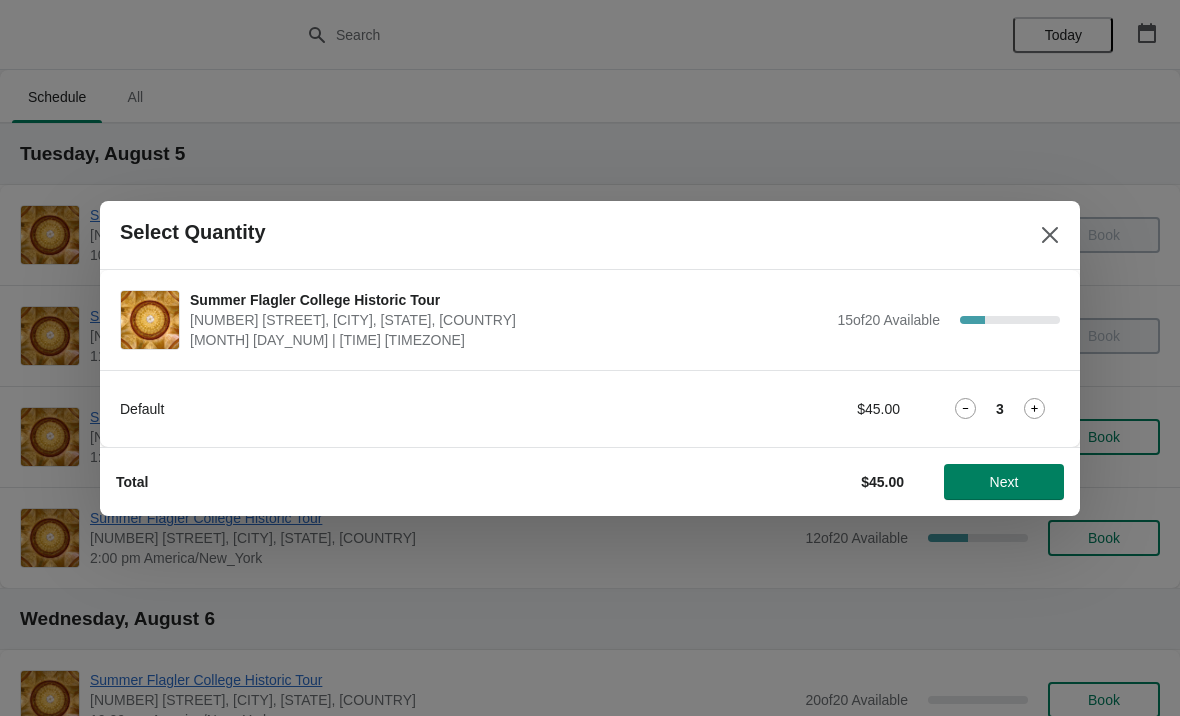 click 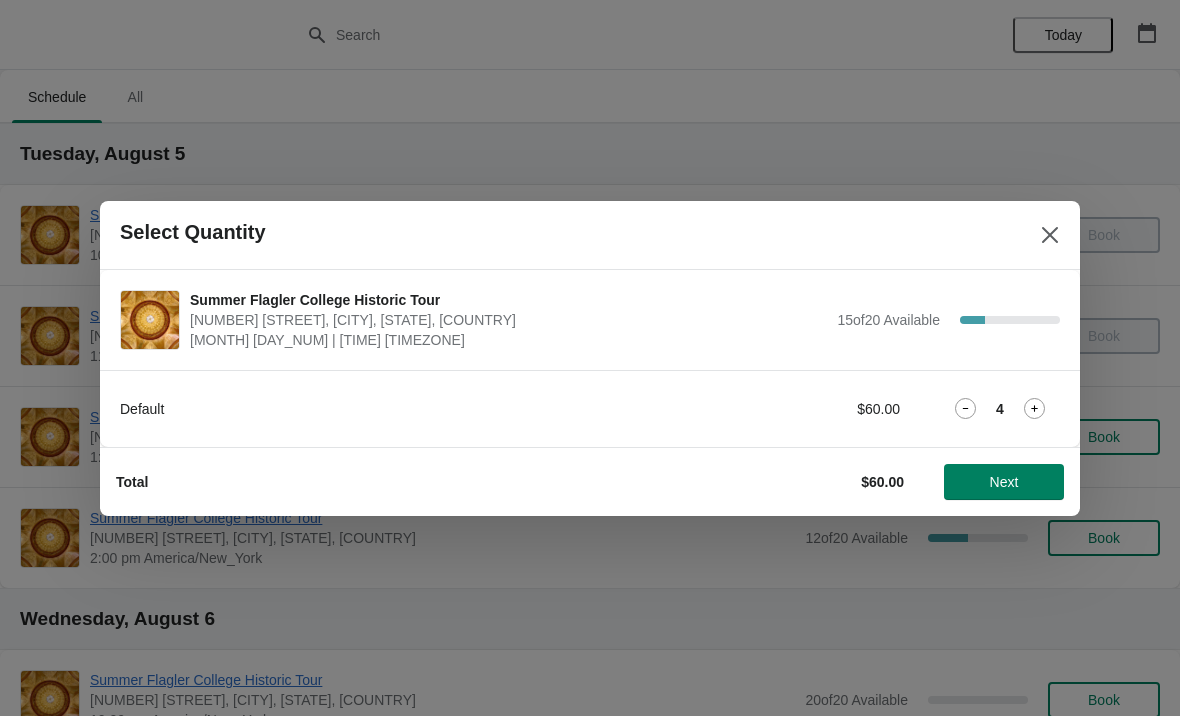 click on "Next" at bounding box center [1004, 482] 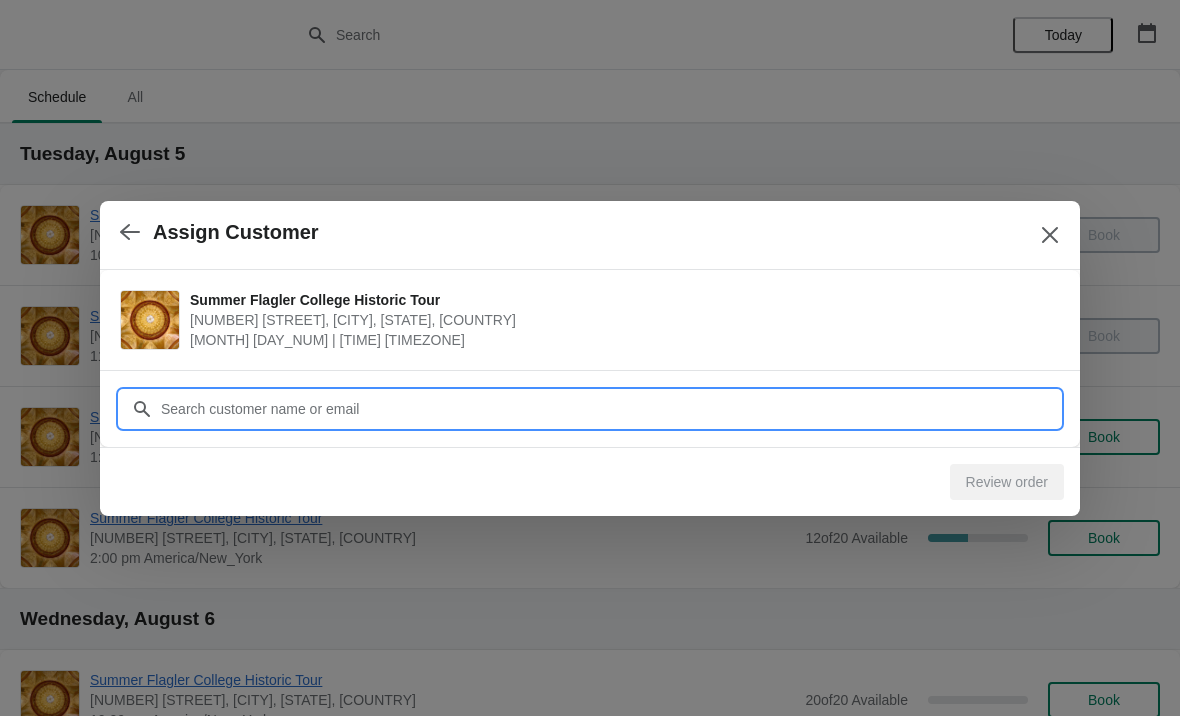 click on "Customer" at bounding box center (610, 409) 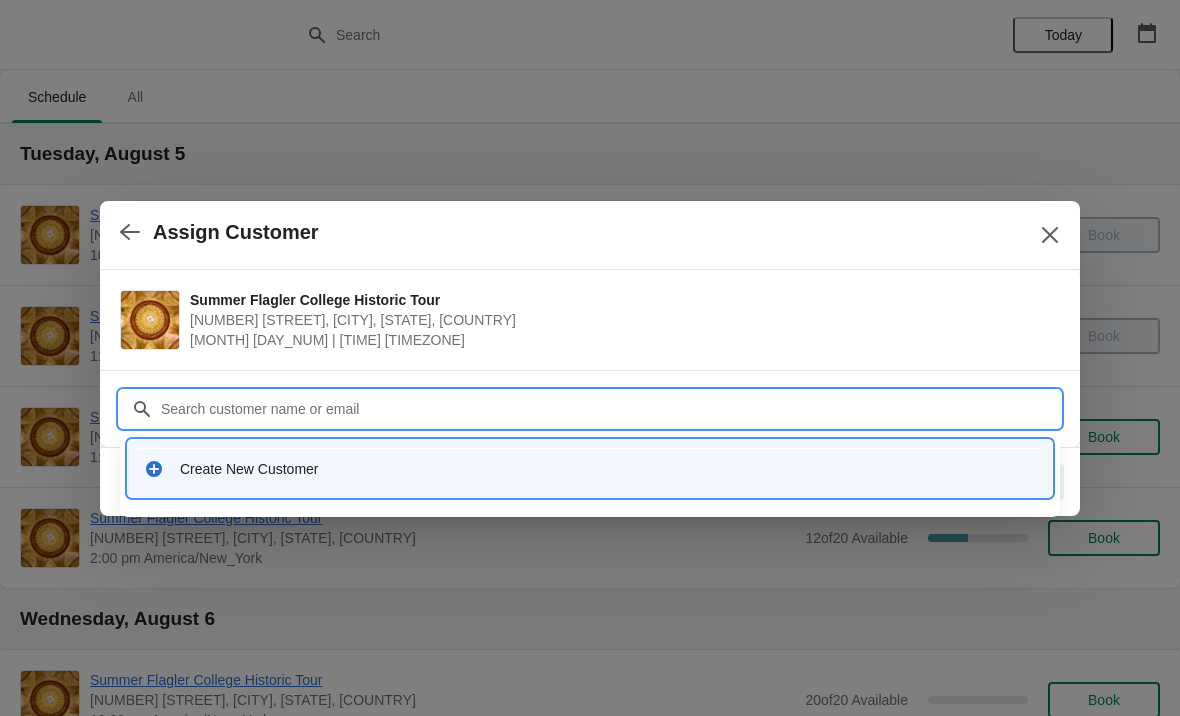 click on "Create New Customer" at bounding box center (608, 469) 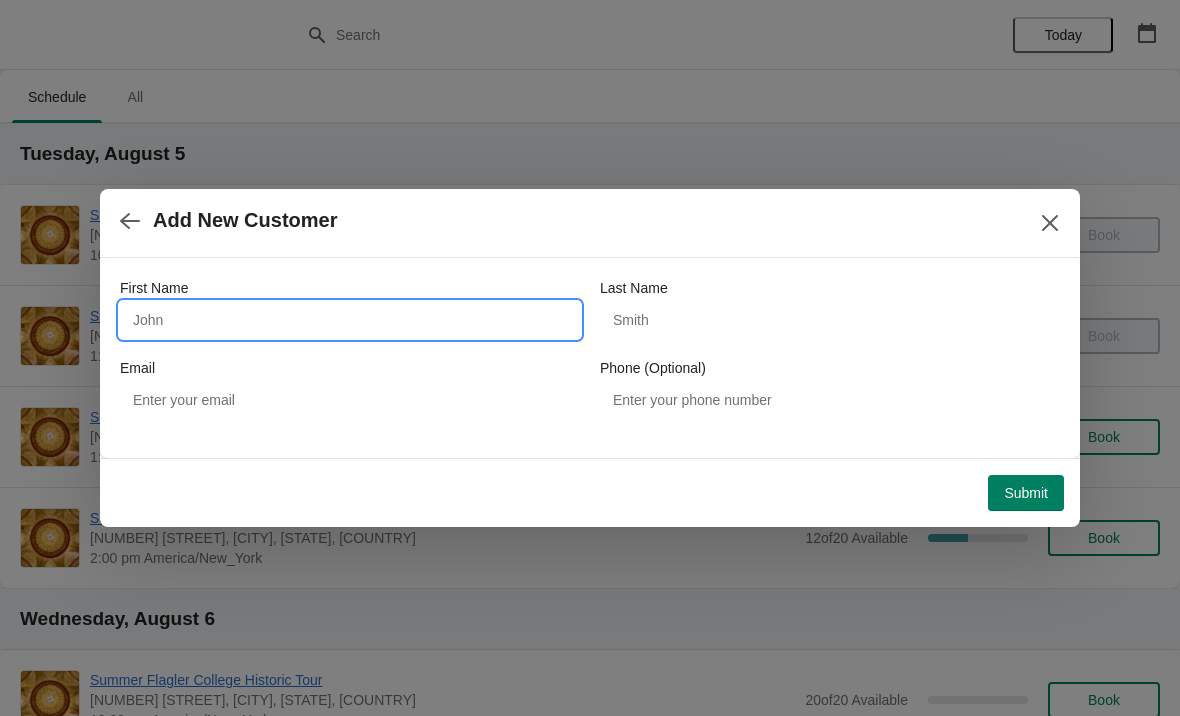 click on "First Name" at bounding box center (350, 320) 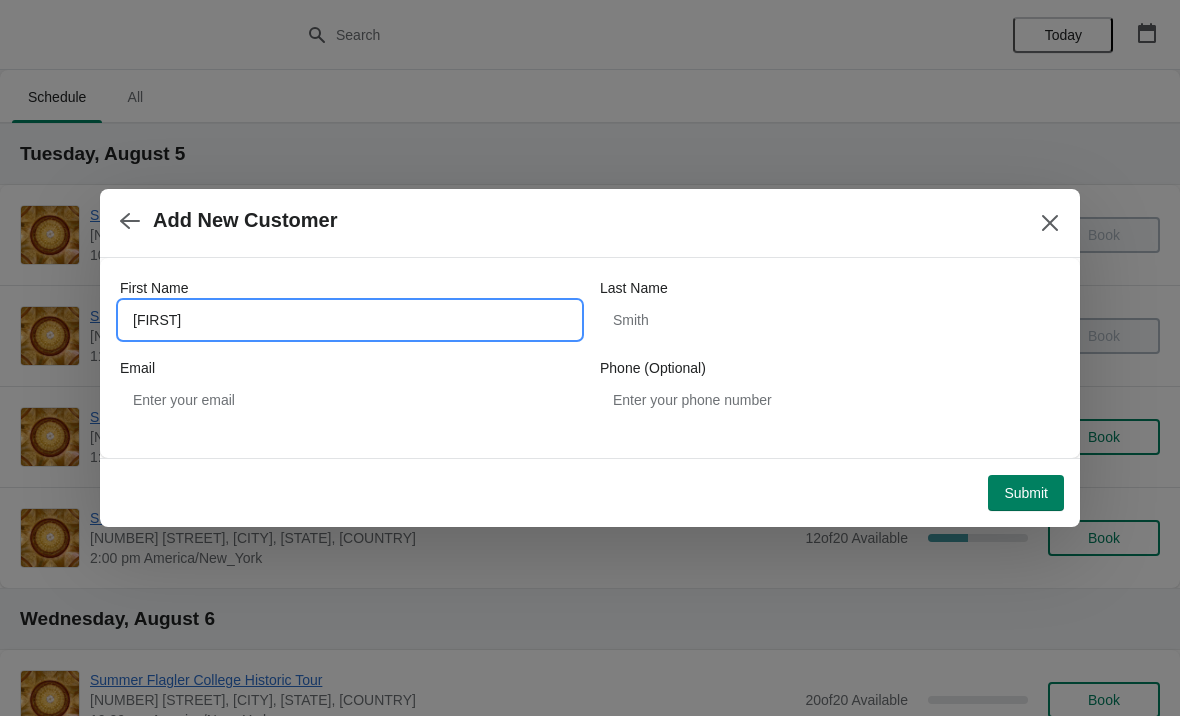 type on "Ceasar" 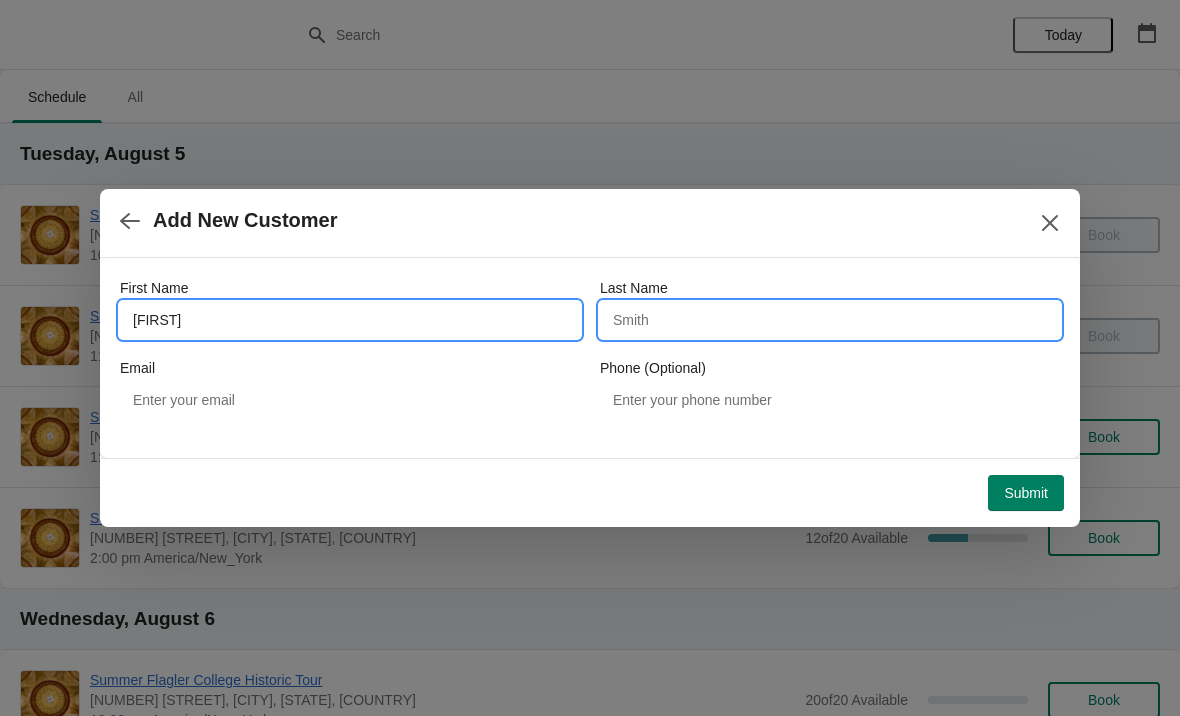 click on "Last Name" at bounding box center [830, 320] 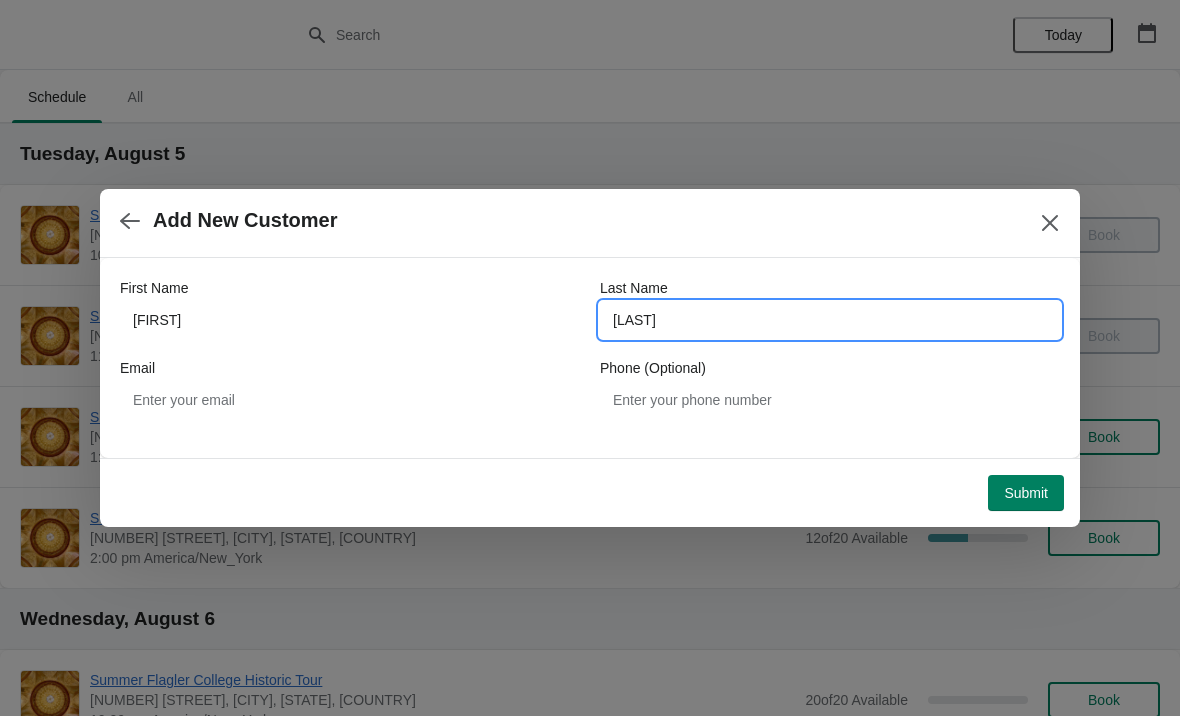 type on "Tinajero" 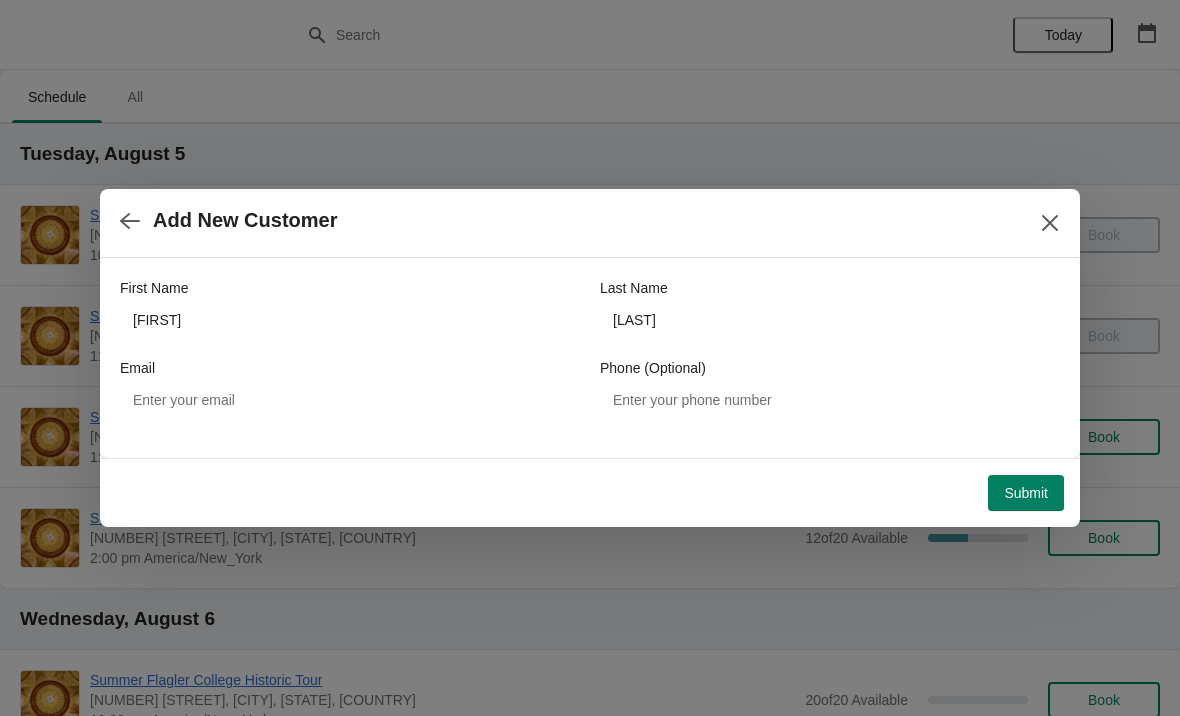 click on "Submit" at bounding box center [1026, 493] 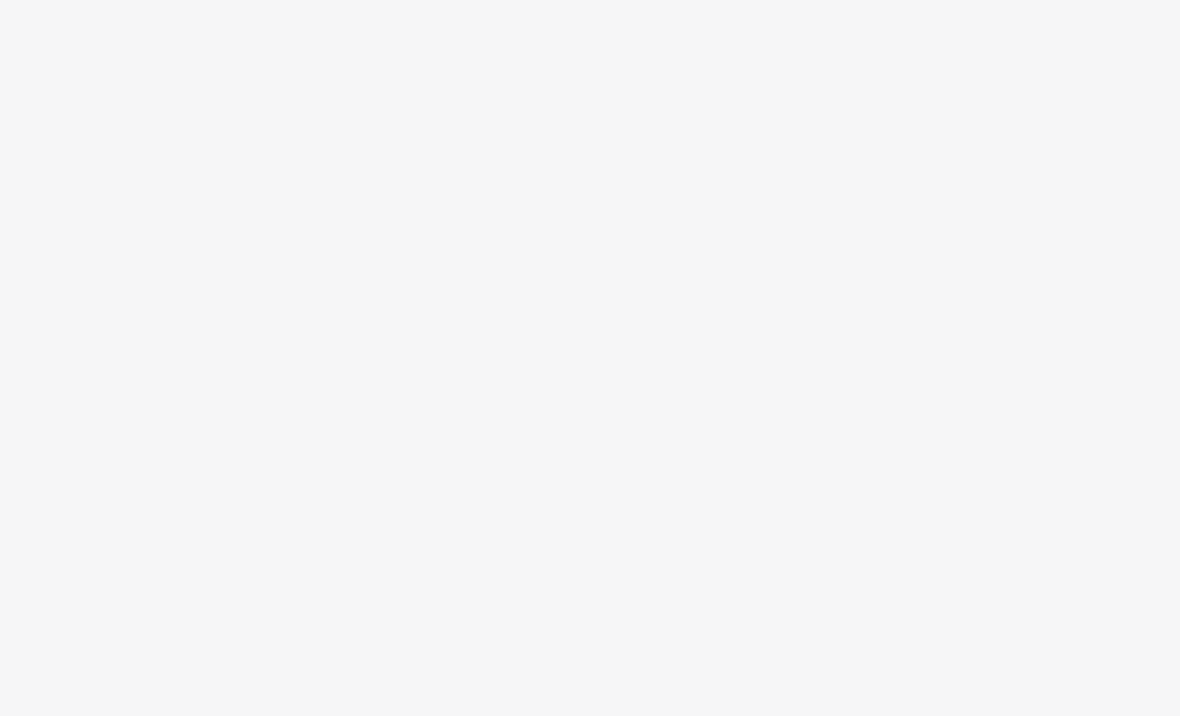 scroll, scrollTop: 0, scrollLeft: 0, axis: both 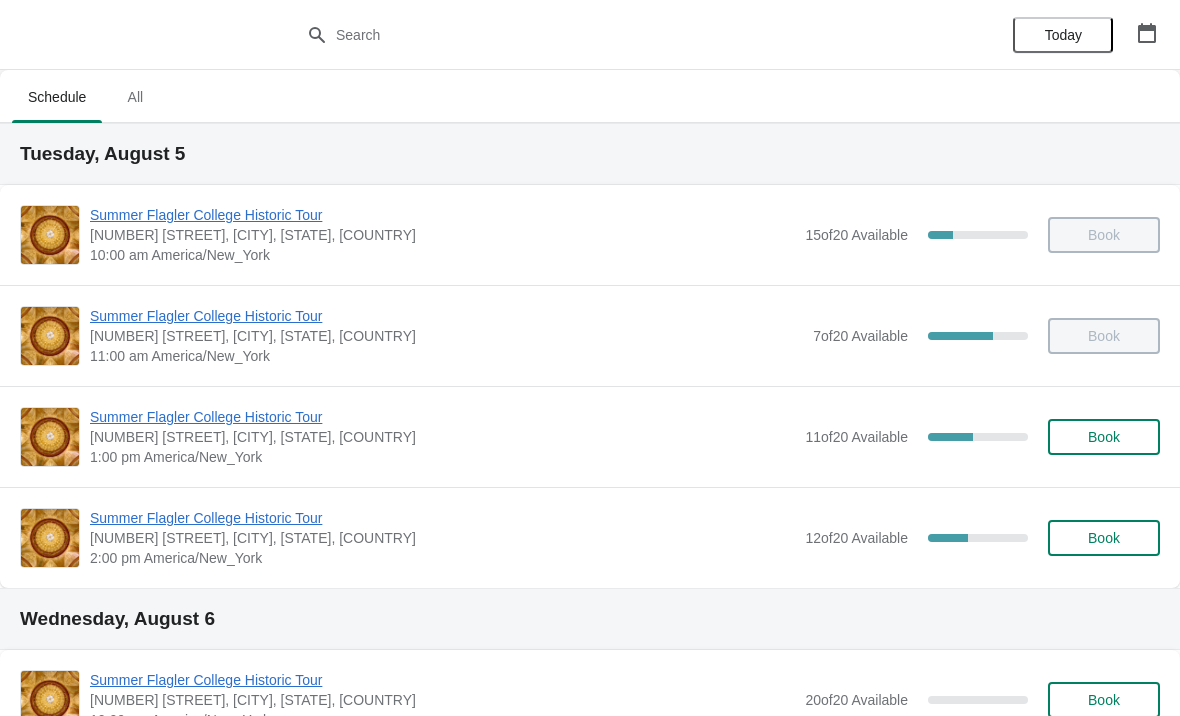 click on "Book" at bounding box center (1104, 437) 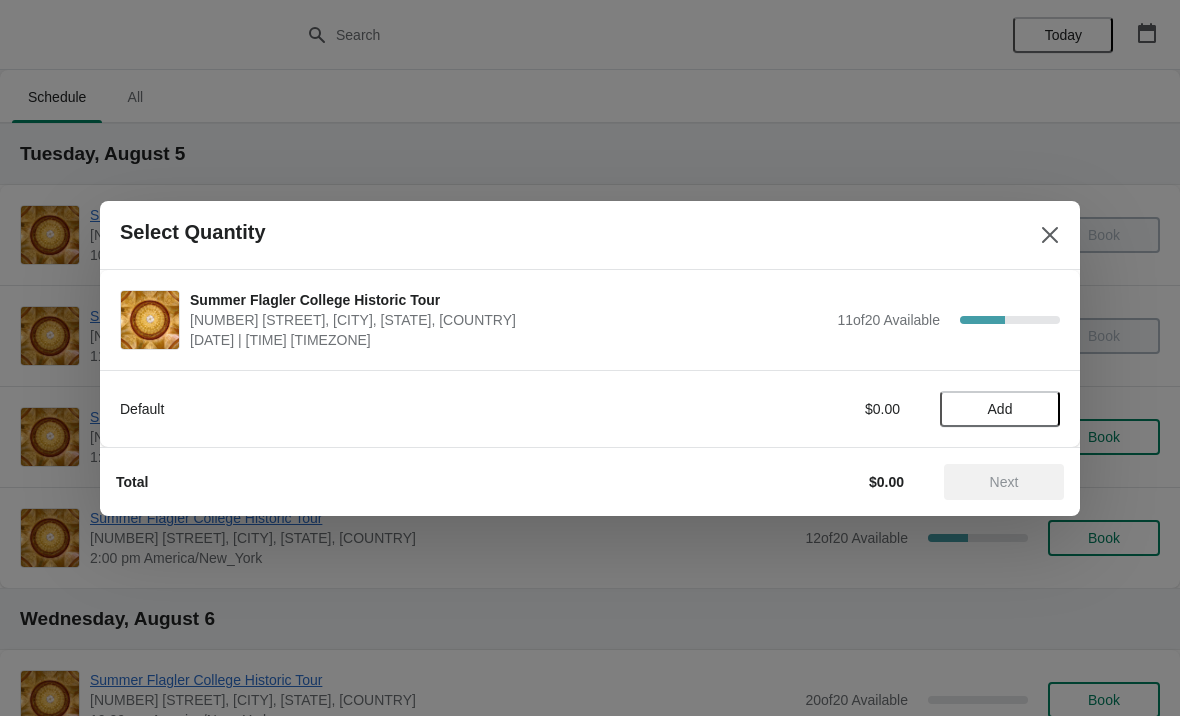 click on "Add" at bounding box center [1000, 409] 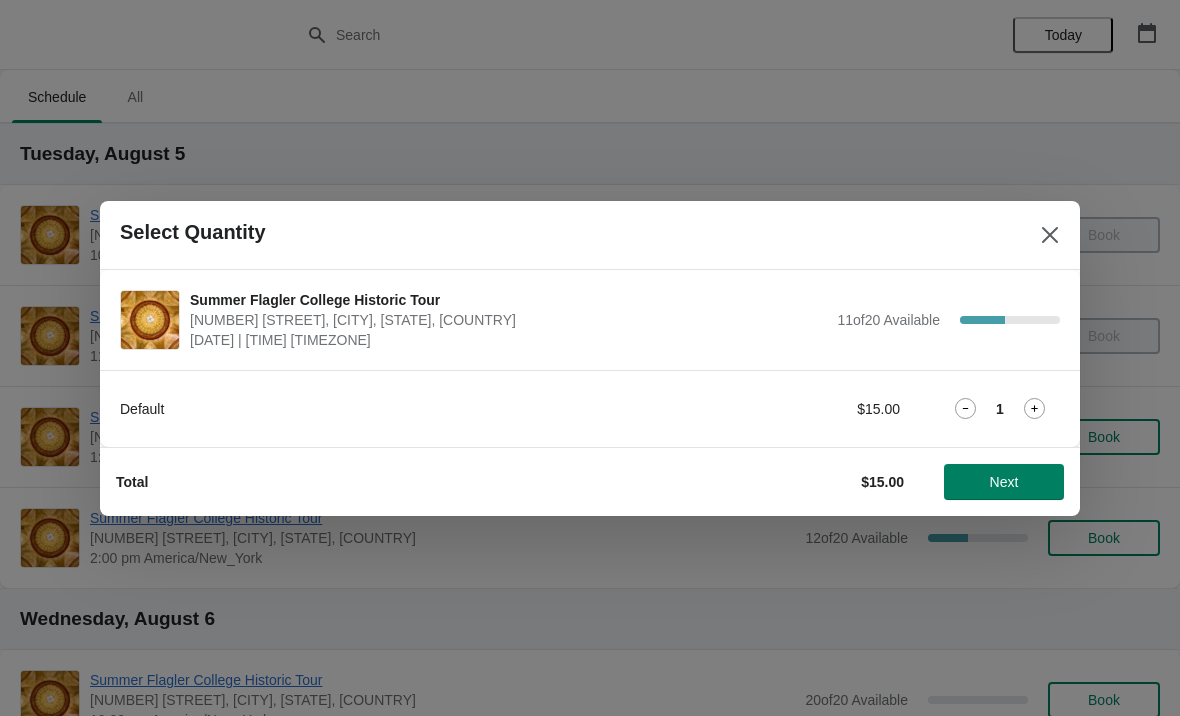 click 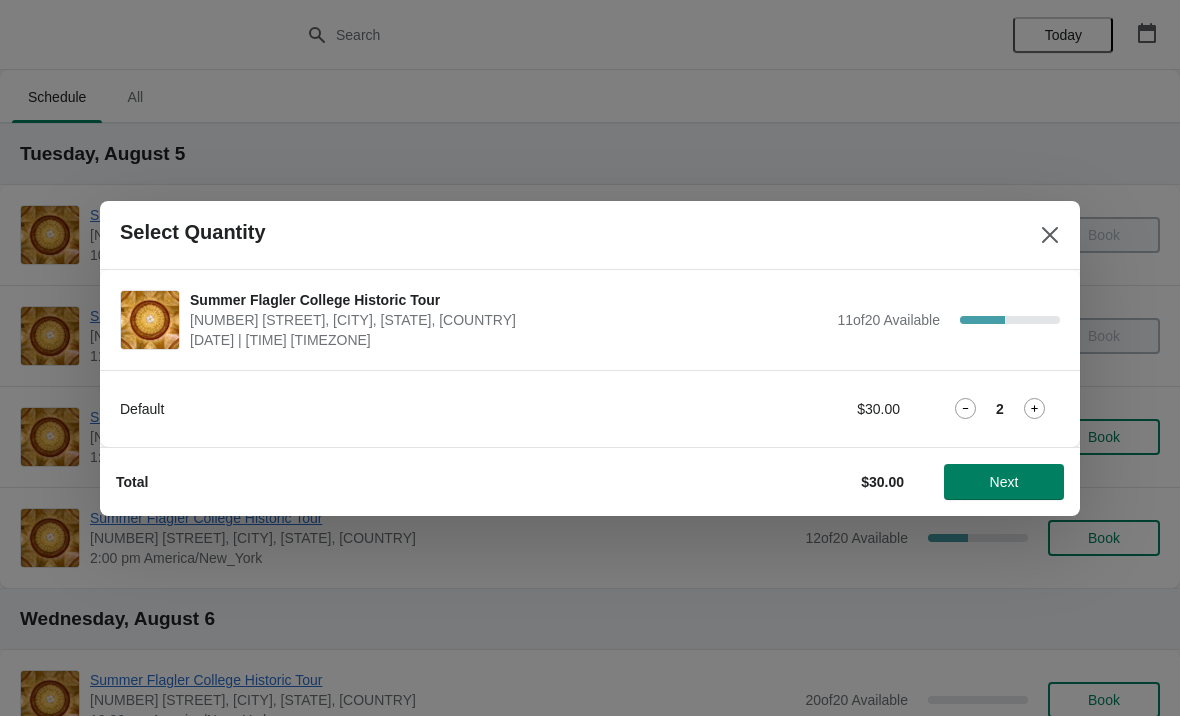 click on "Next" at bounding box center (1004, 482) 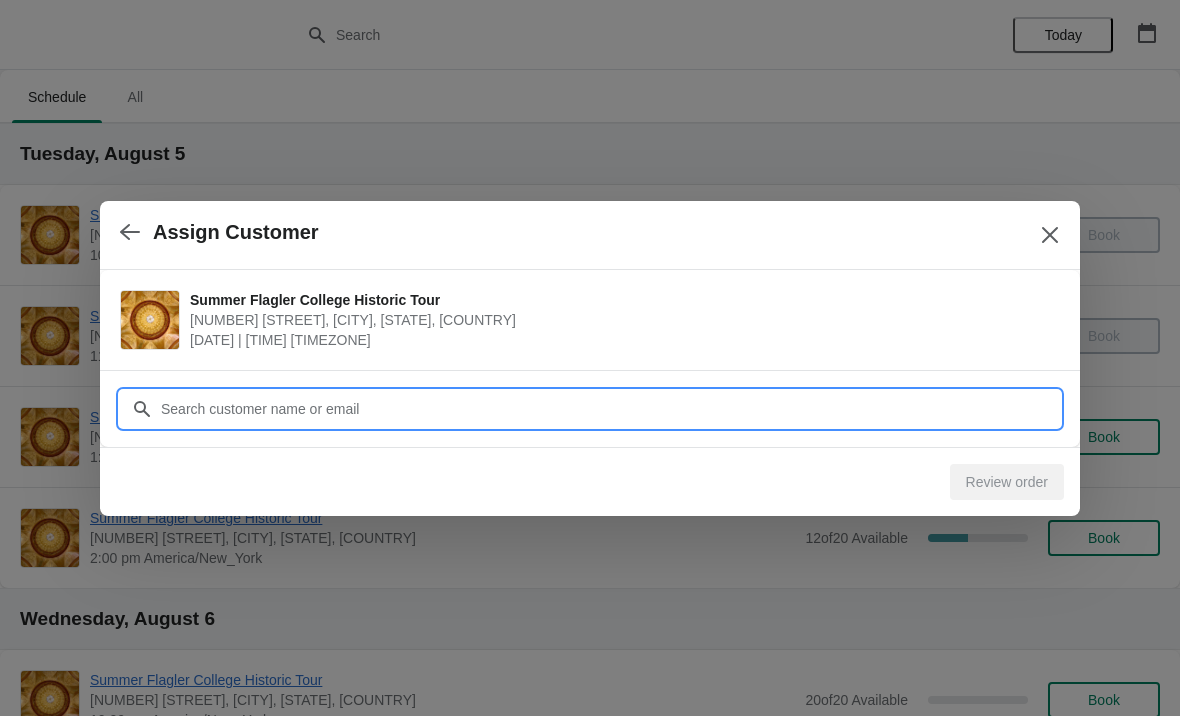 click on "Assign Customer Summer Flagler College Historic Tour 74 King Street, St. Augustine, FL, USA August 5 | 1:00 pm America/New_York Customer Review order" at bounding box center (590, 3905) 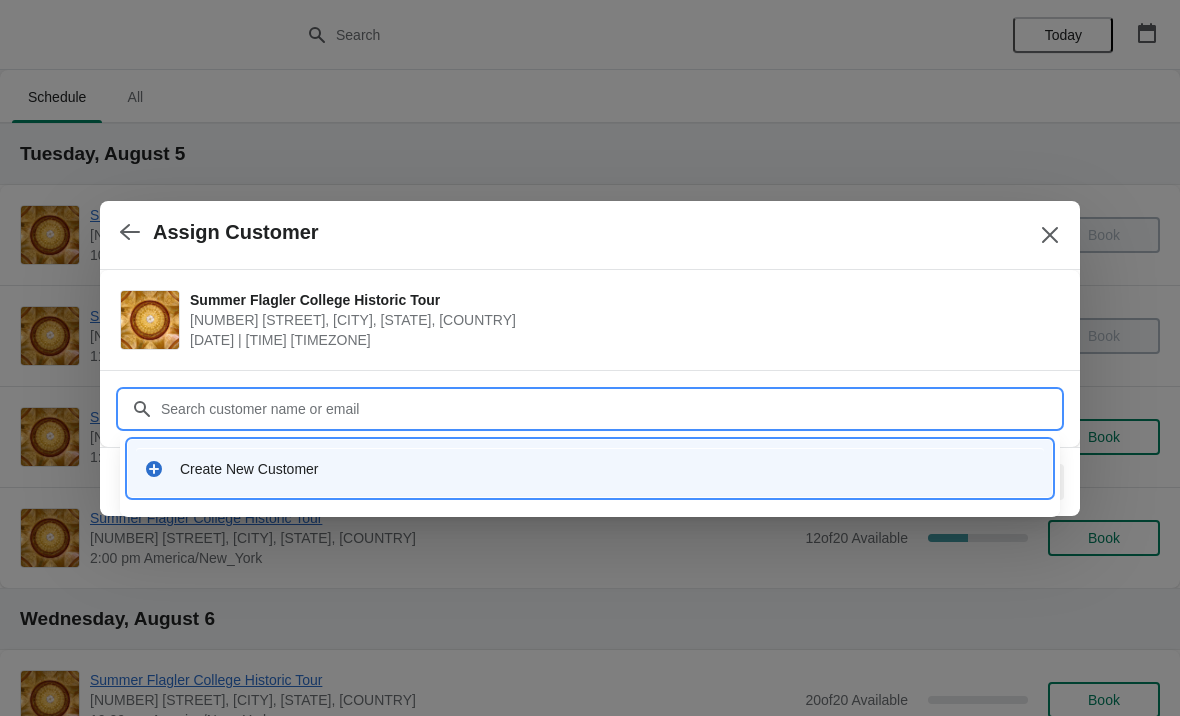 click on "Create New Customer" at bounding box center (608, 469) 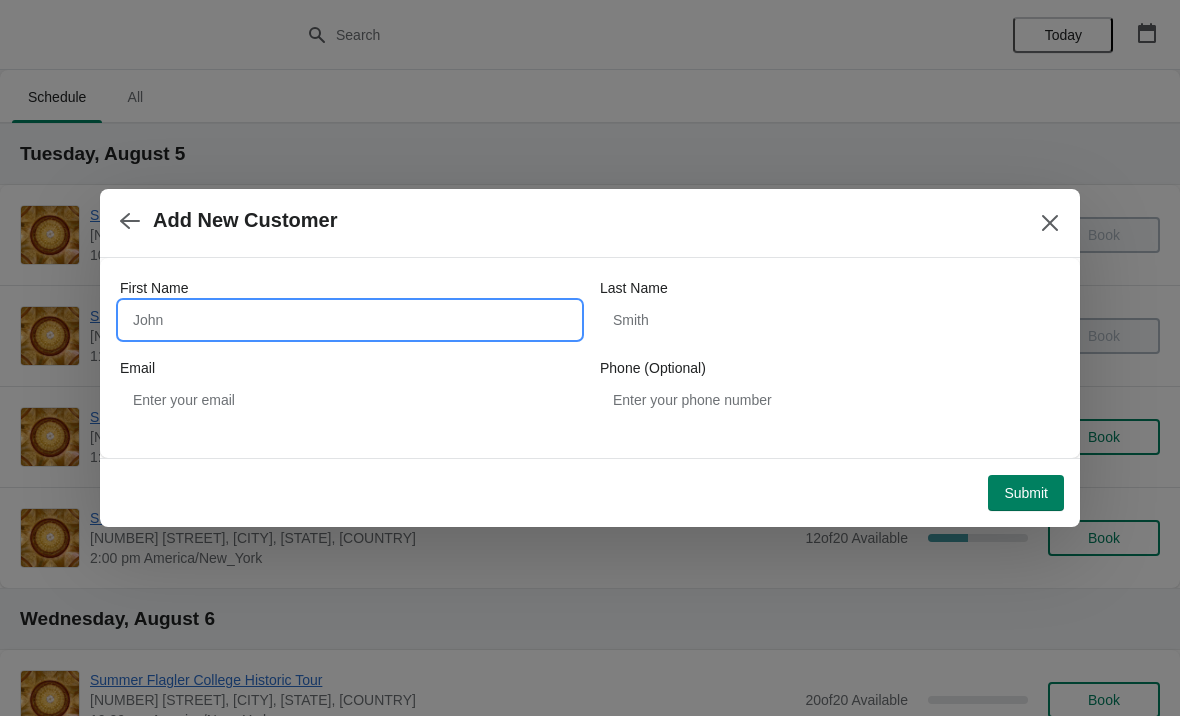 click on "First Name" at bounding box center [350, 320] 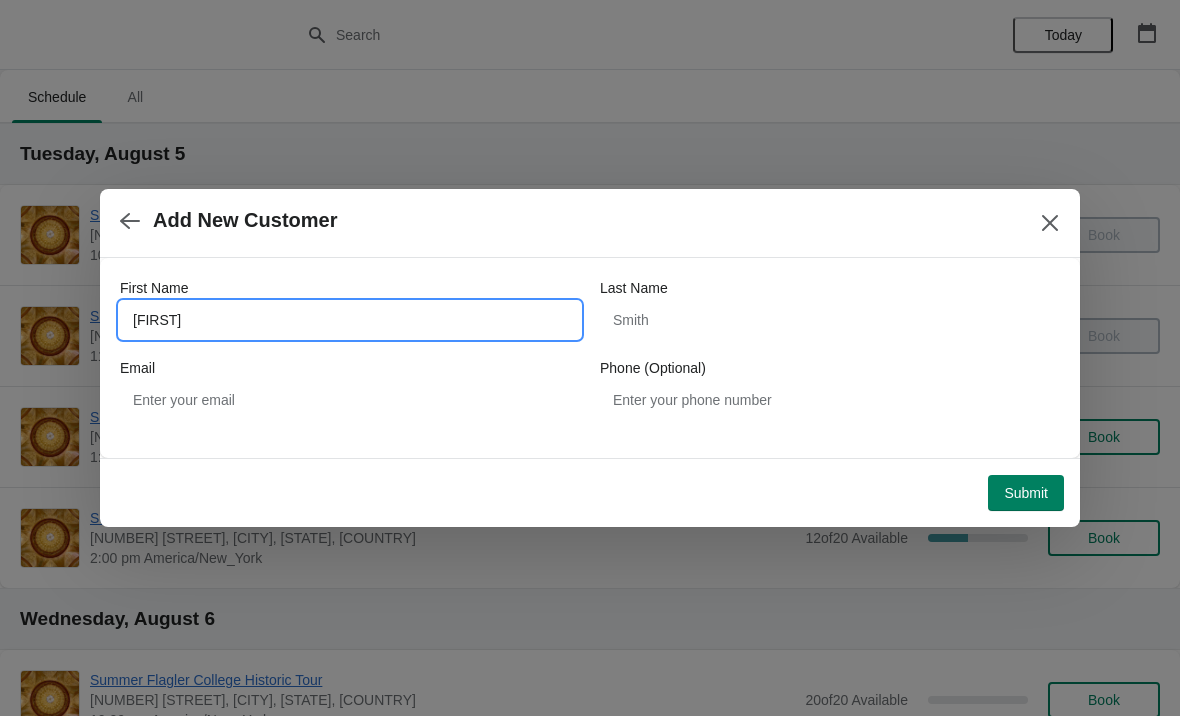 type on "Jesse" 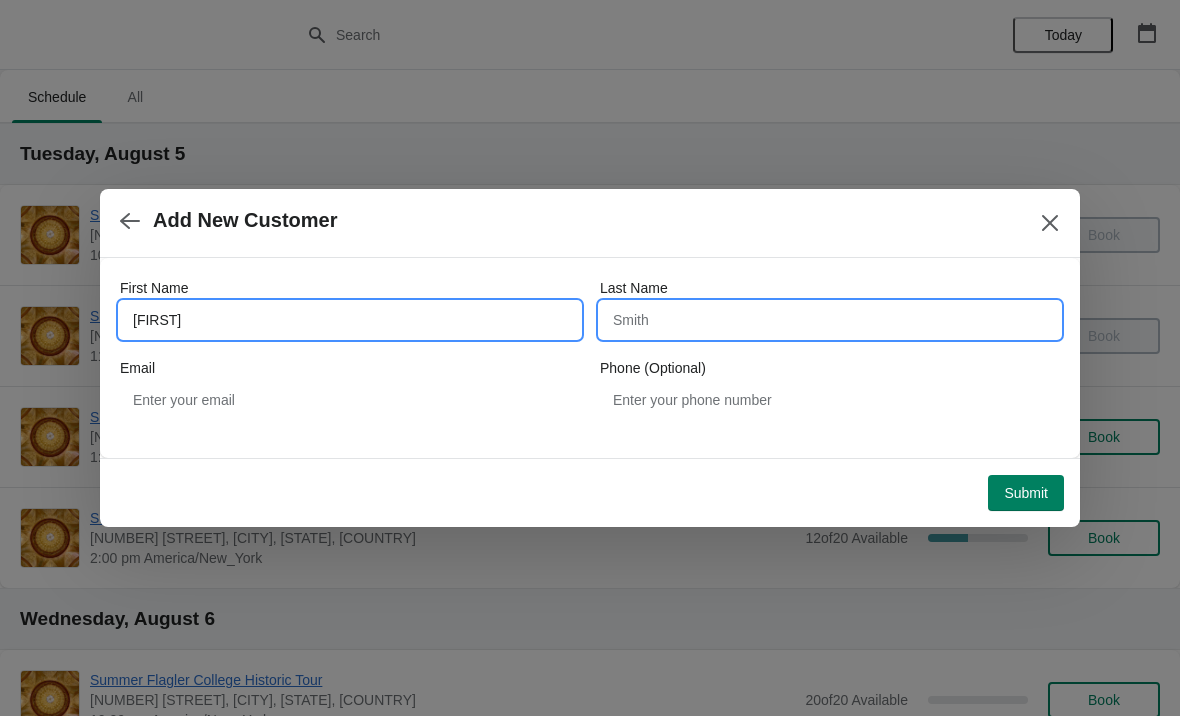 click on "Last Name" at bounding box center (830, 320) 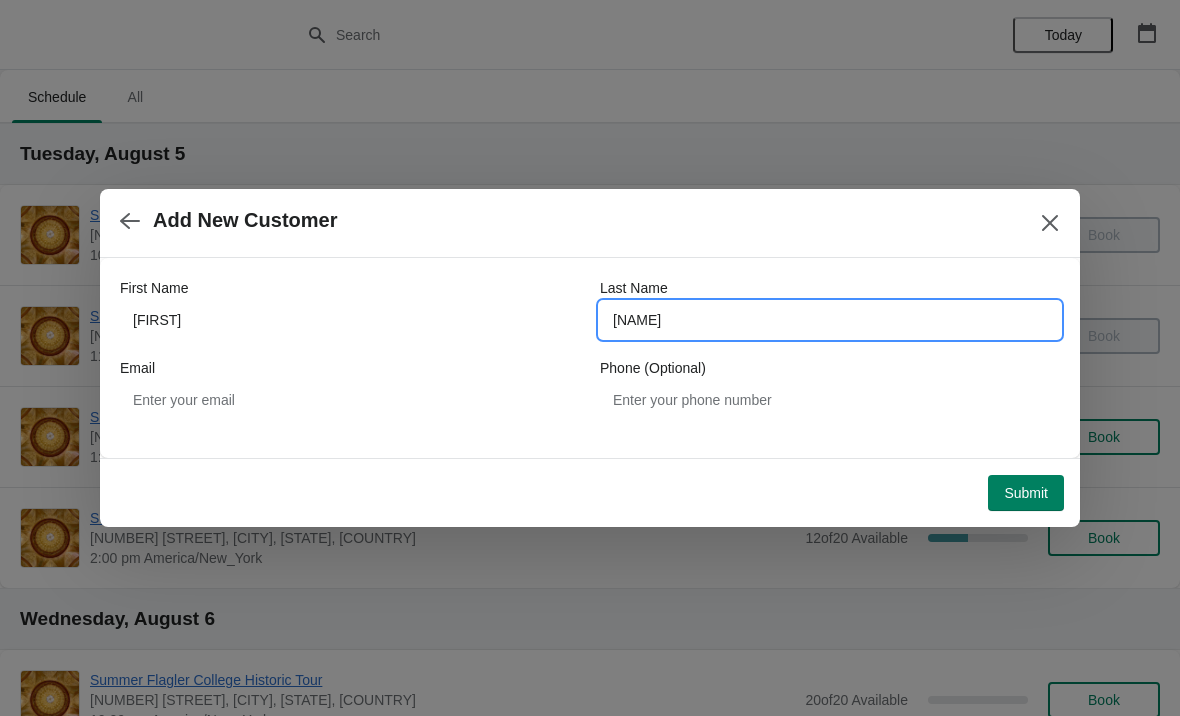 type on "Marzoa" 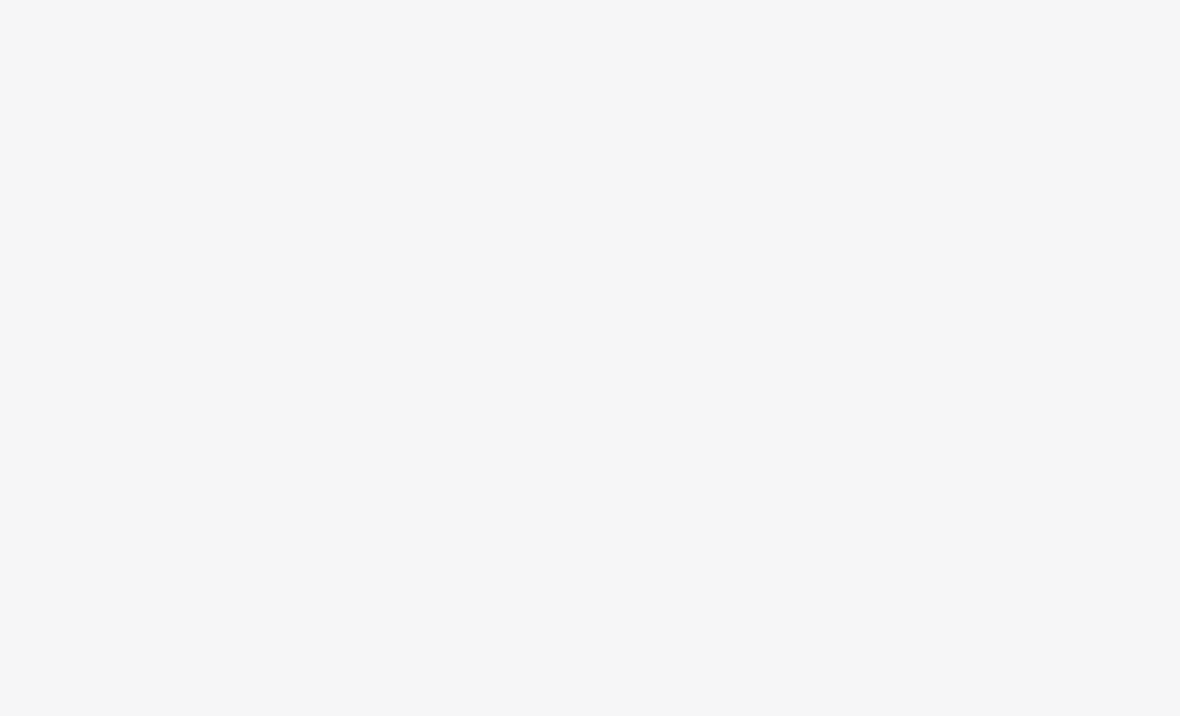 scroll, scrollTop: 0, scrollLeft: 0, axis: both 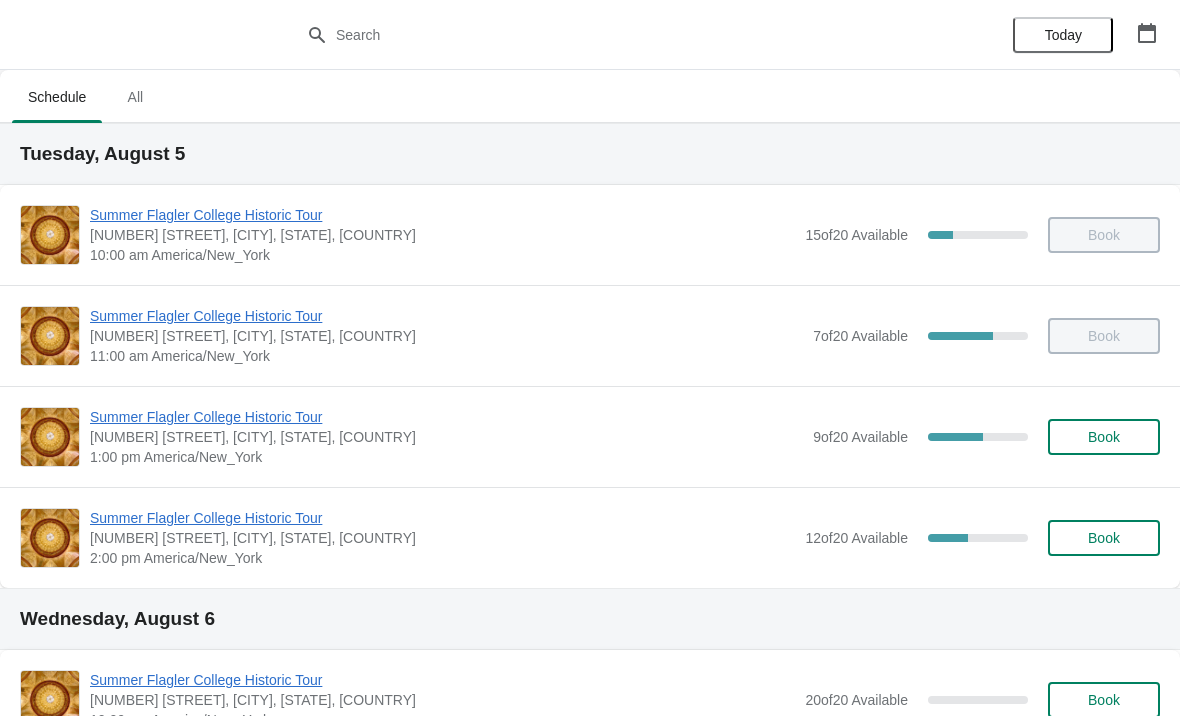click on "Summer Flagler College Historic Tour" at bounding box center [446, 417] 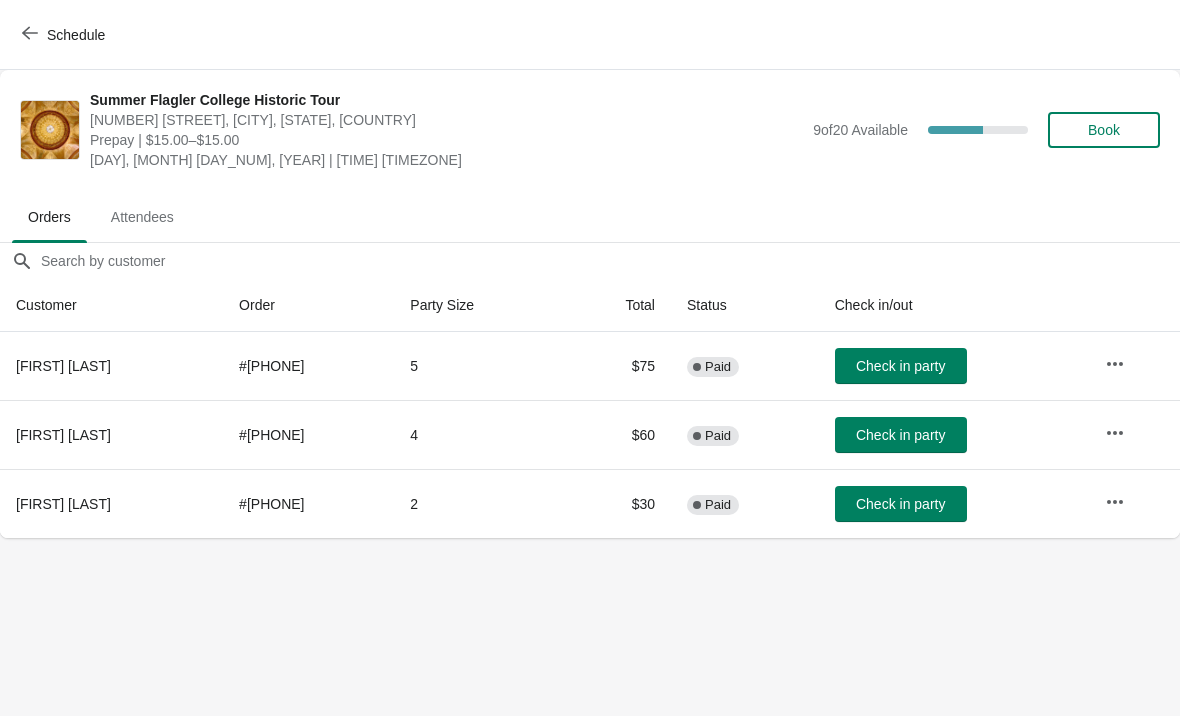 click on "Check in party" at bounding box center [901, 366] 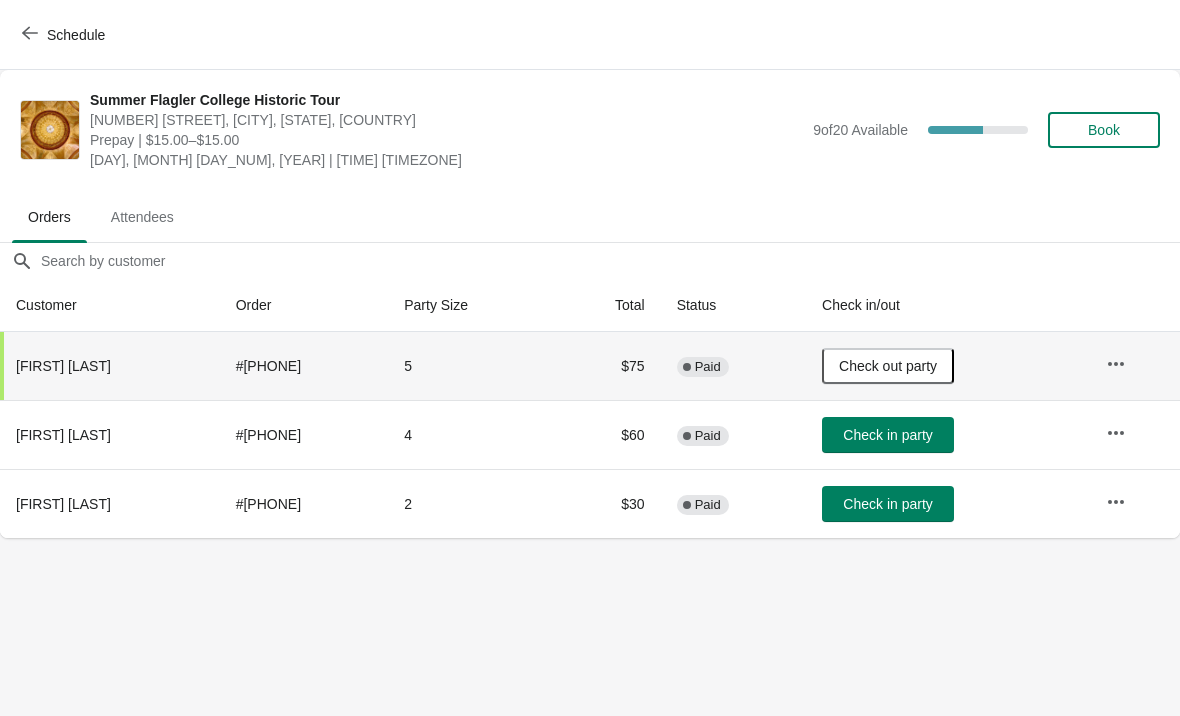 click on "Check in party" at bounding box center [888, 435] 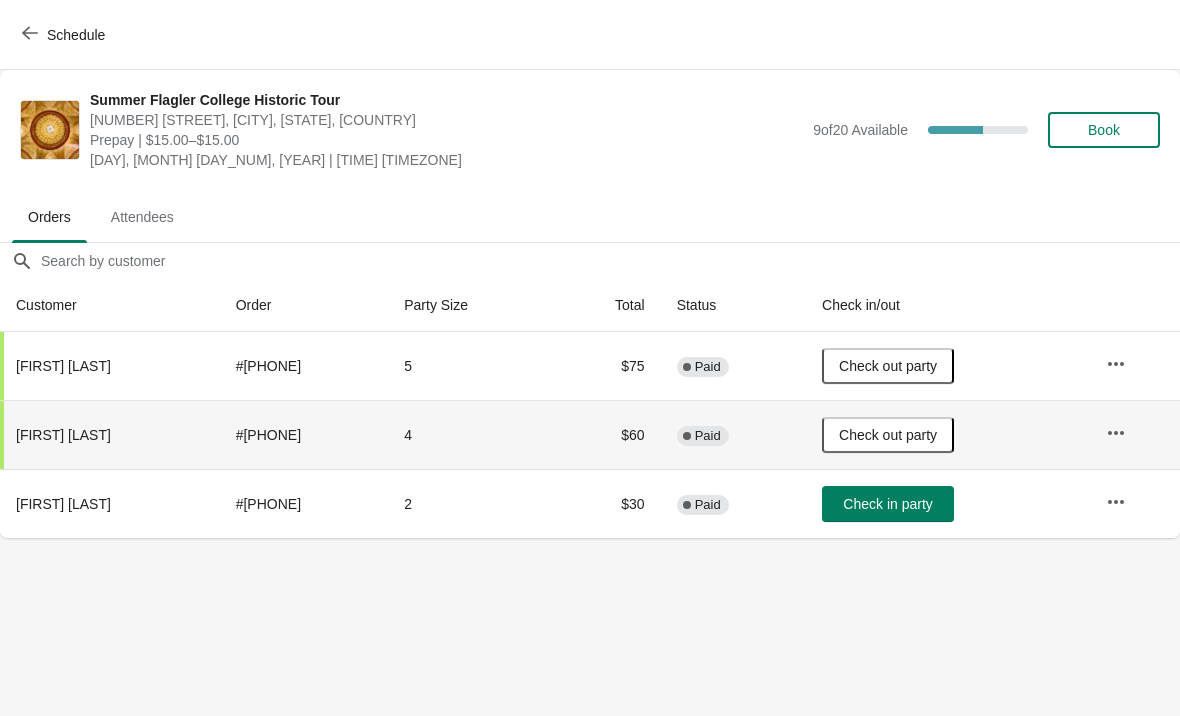 click on "Check in party" at bounding box center (887, 504) 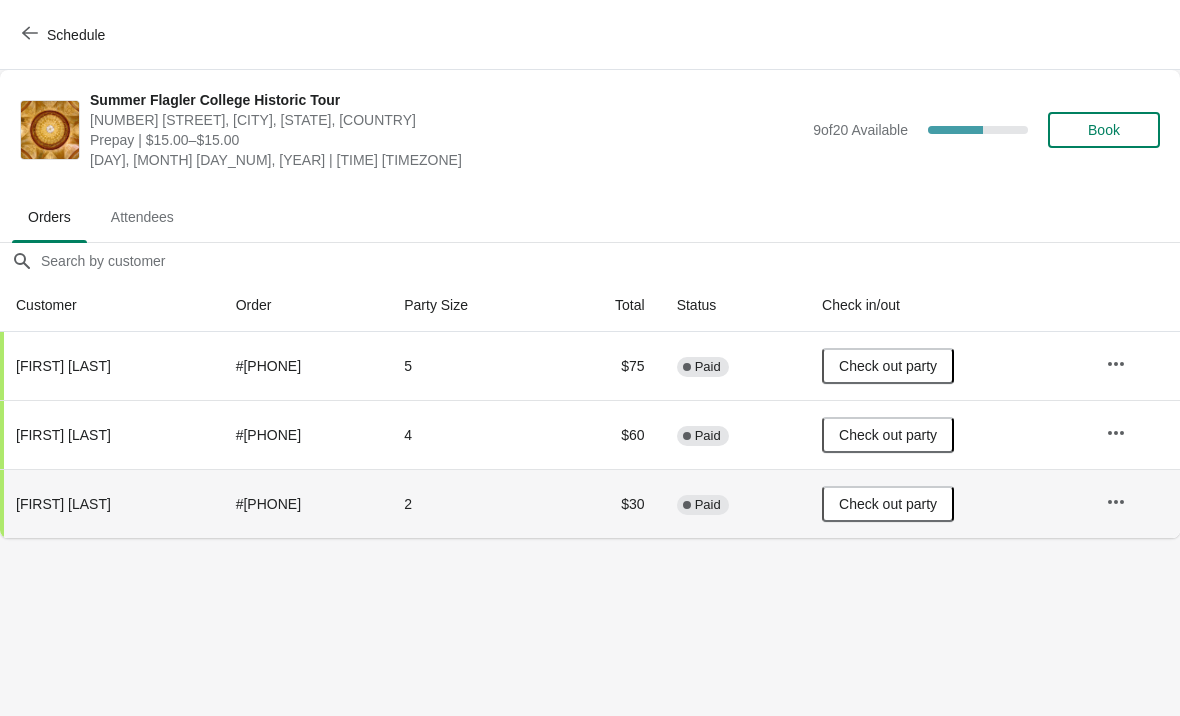 click on "Schedule" at bounding box center (65, 35) 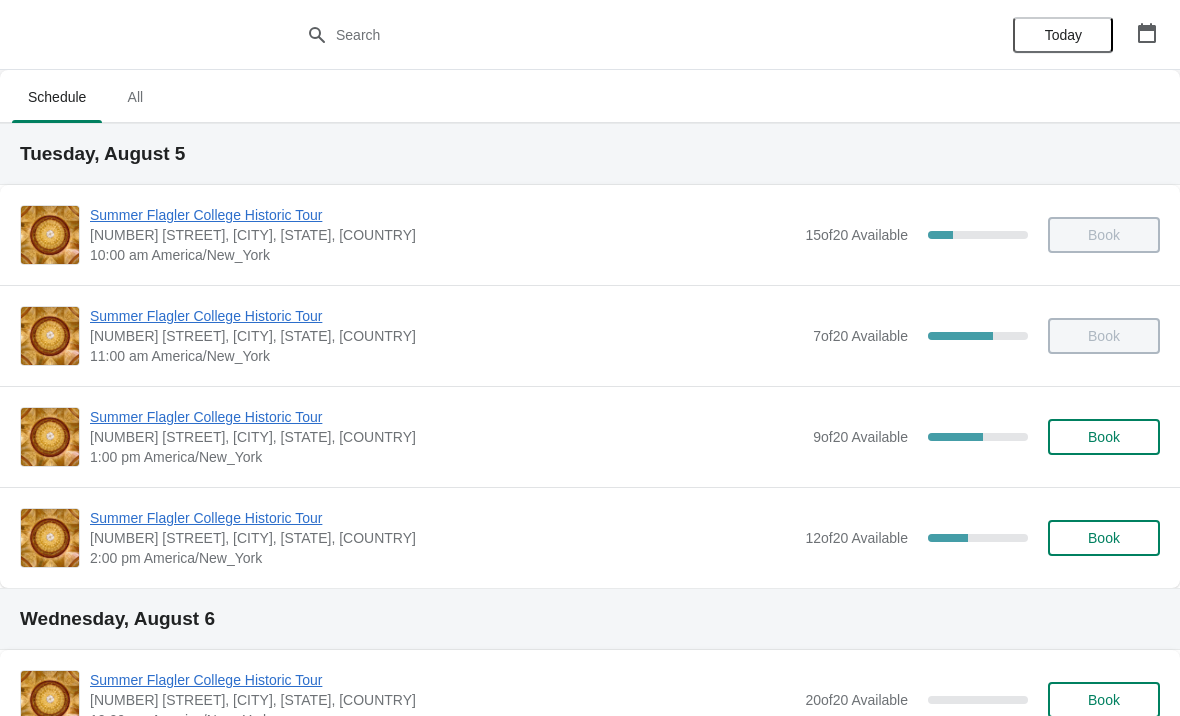 click on "Summer Flagler College Historic Tour" at bounding box center (442, 518) 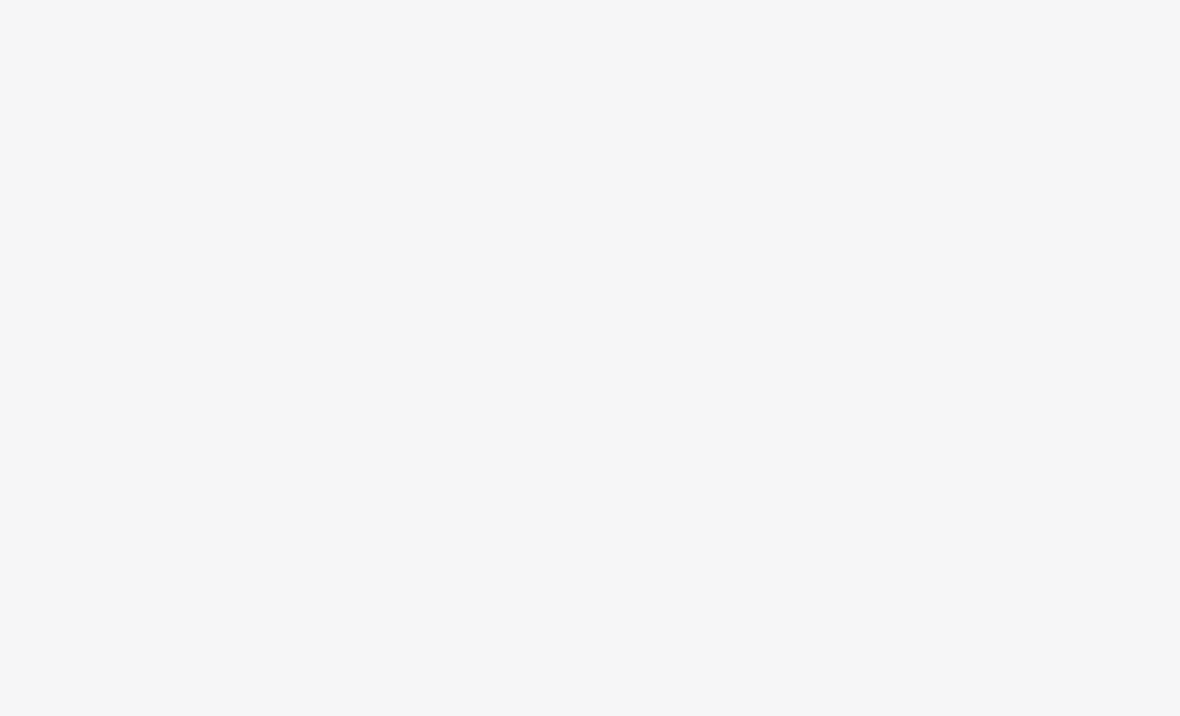 scroll, scrollTop: 0, scrollLeft: 0, axis: both 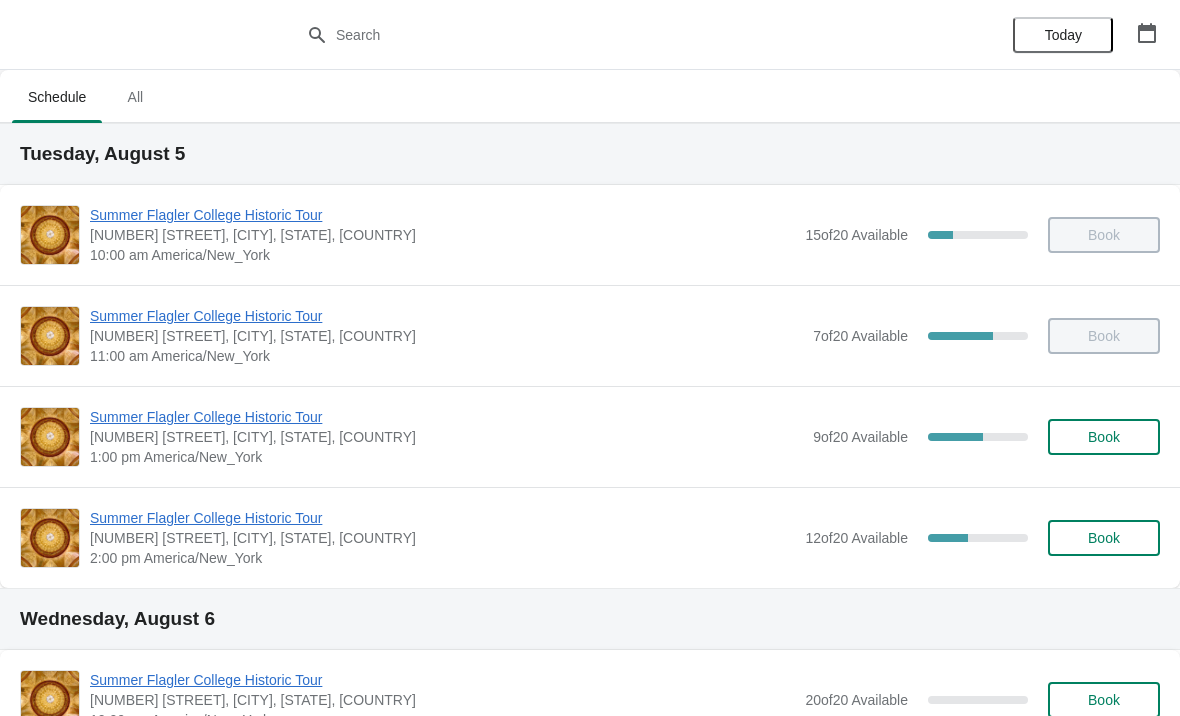 click on "Summer Flagler College Historic Tour" at bounding box center (442, 518) 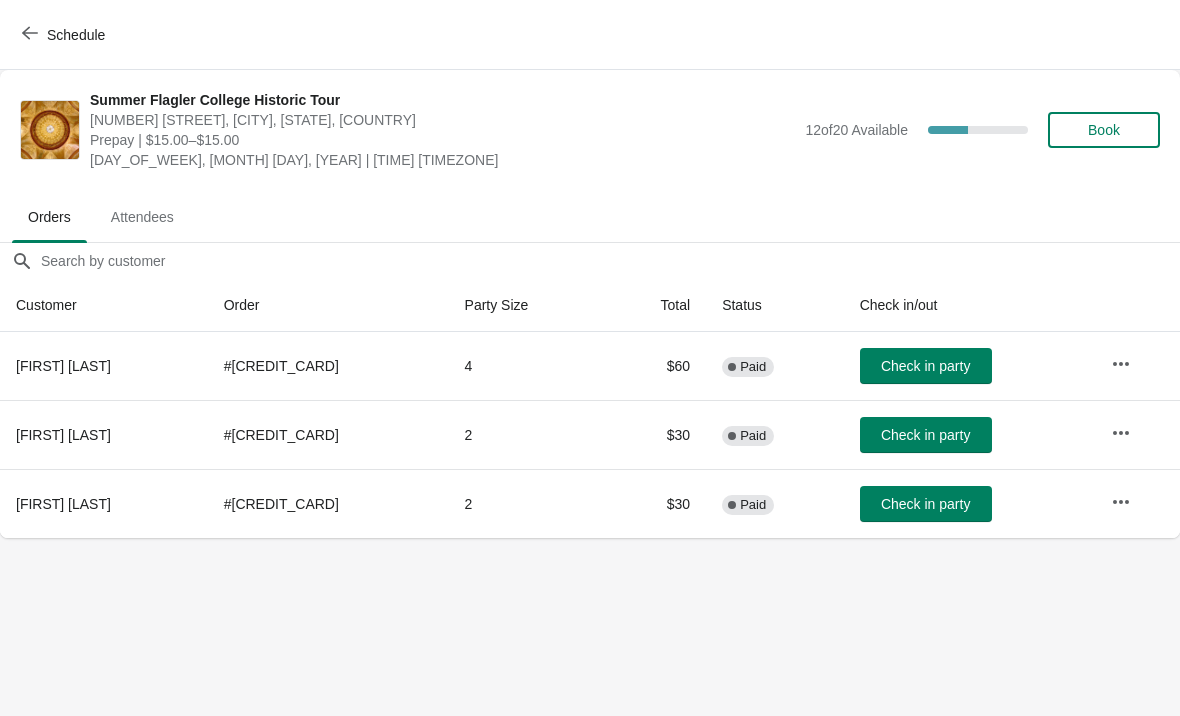 click on "Check in party" at bounding box center [926, 366] 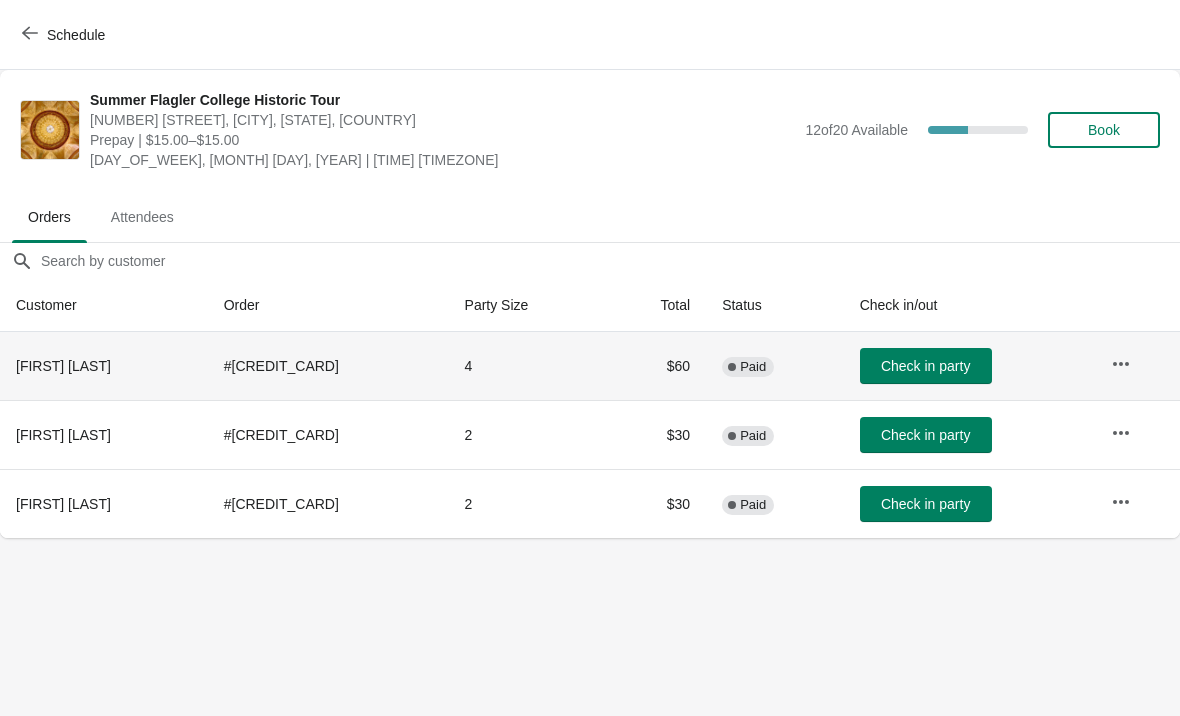 click on "Check in party" at bounding box center [926, 366] 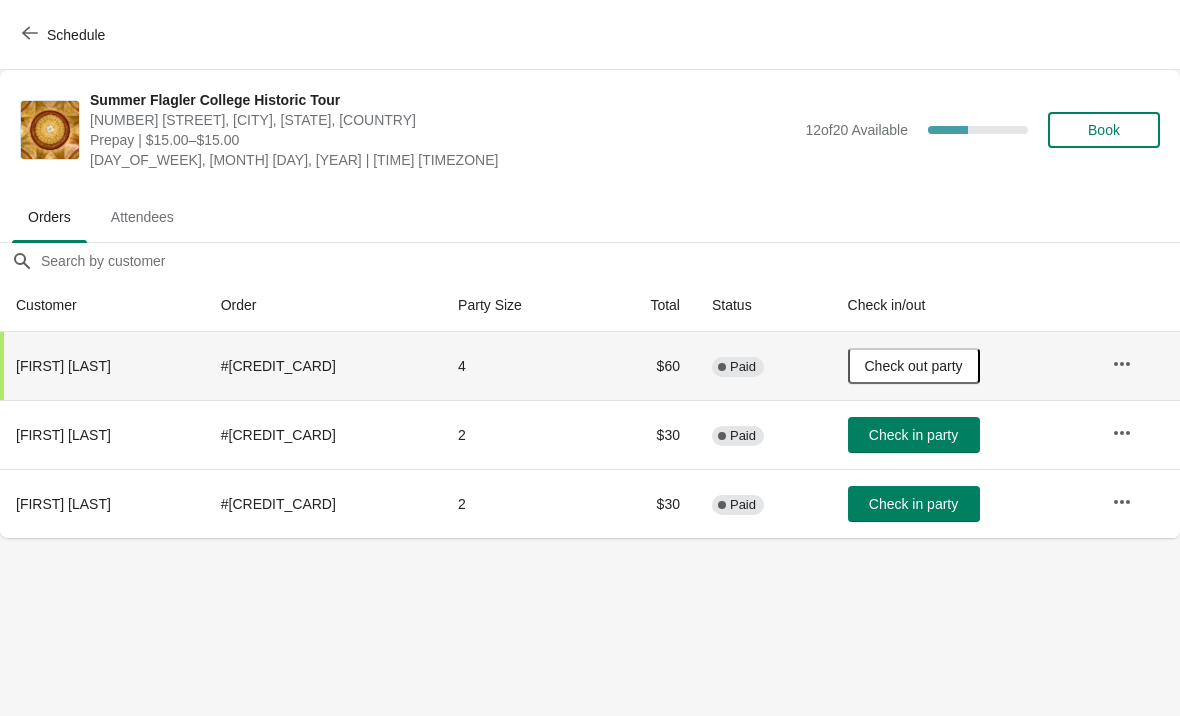 click on "Check in party" at bounding box center [914, 504] 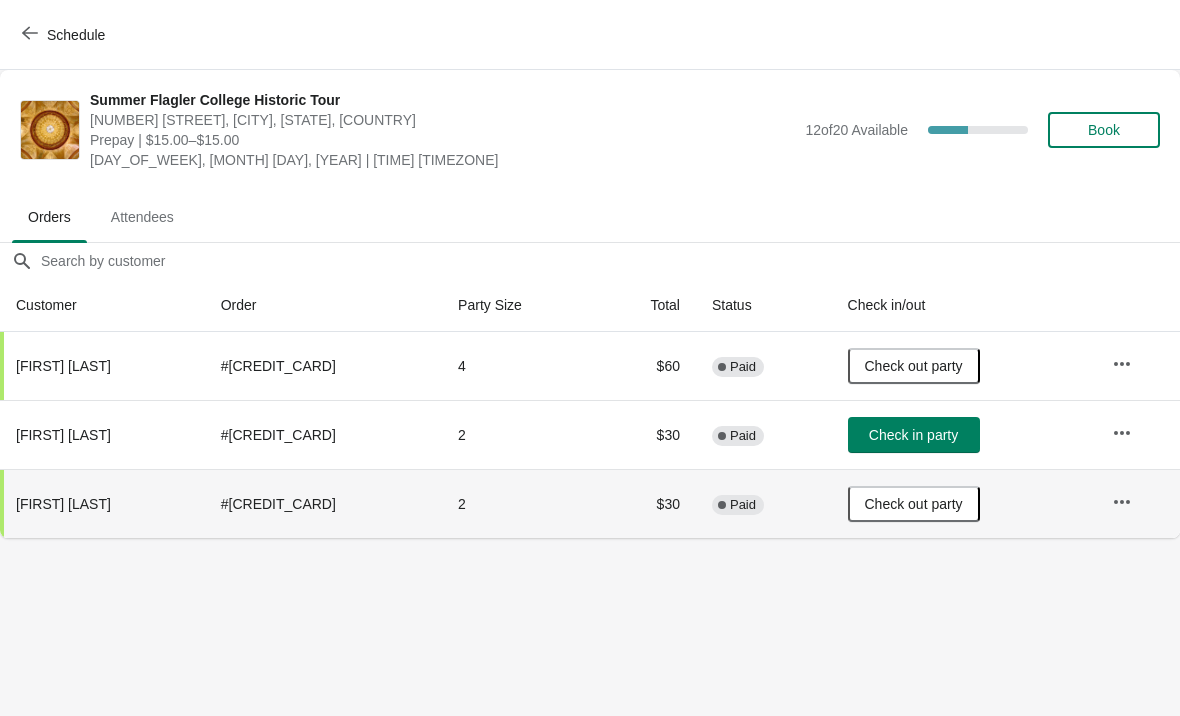 click on "Check in party" at bounding box center [913, 435] 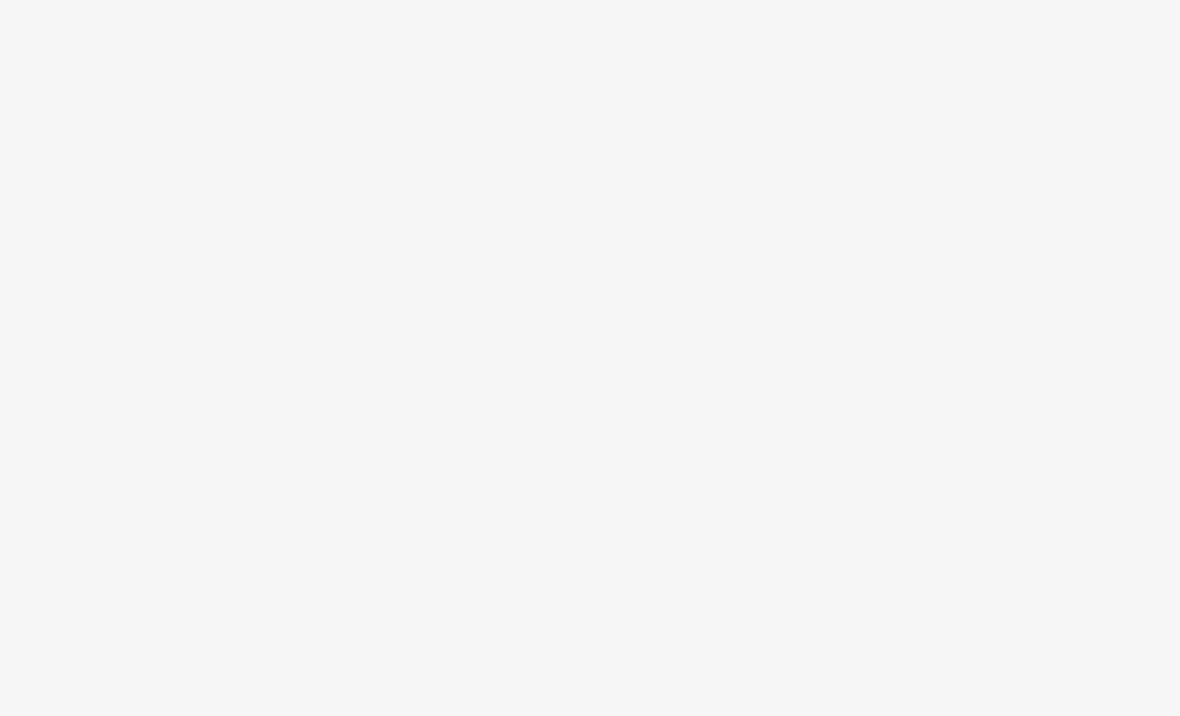 scroll, scrollTop: 0, scrollLeft: 0, axis: both 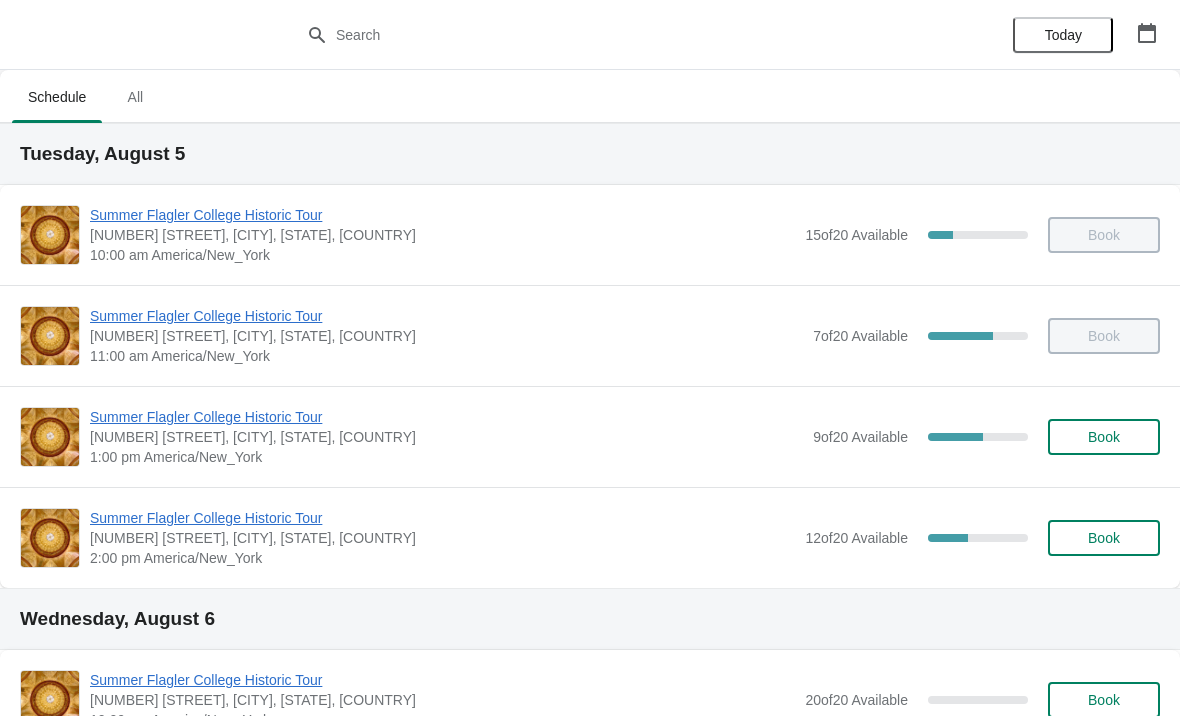 click on "[NUMBER] [STREET], [CITY], [STATE], [COUNTRY]" at bounding box center (442, 538) 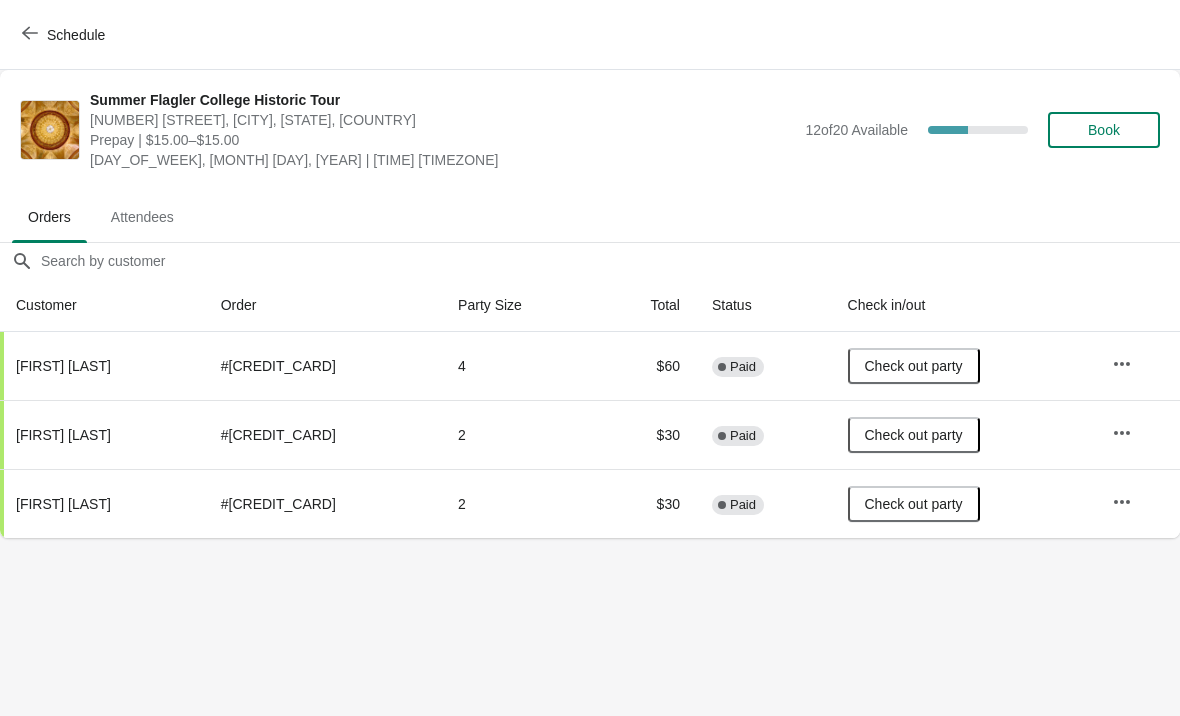 click on "Schedule" at bounding box center (65, 34) 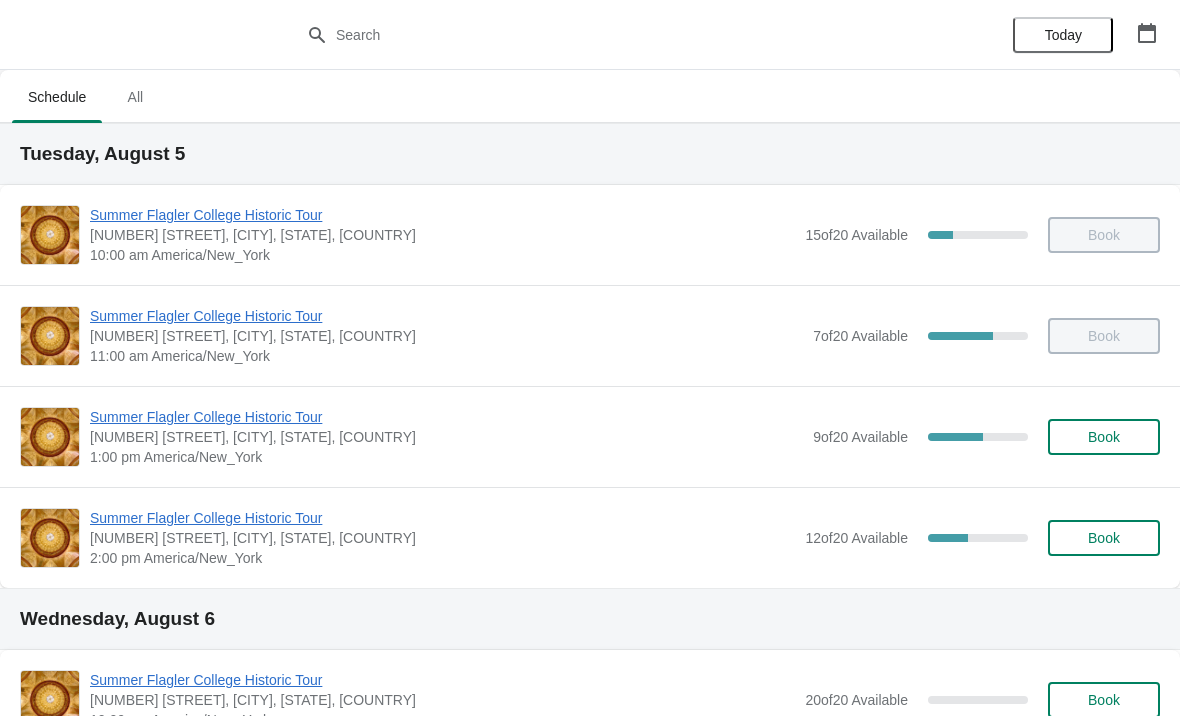 click on "Summer Flagler College Historic Tour" at bounding box center [442, 518] 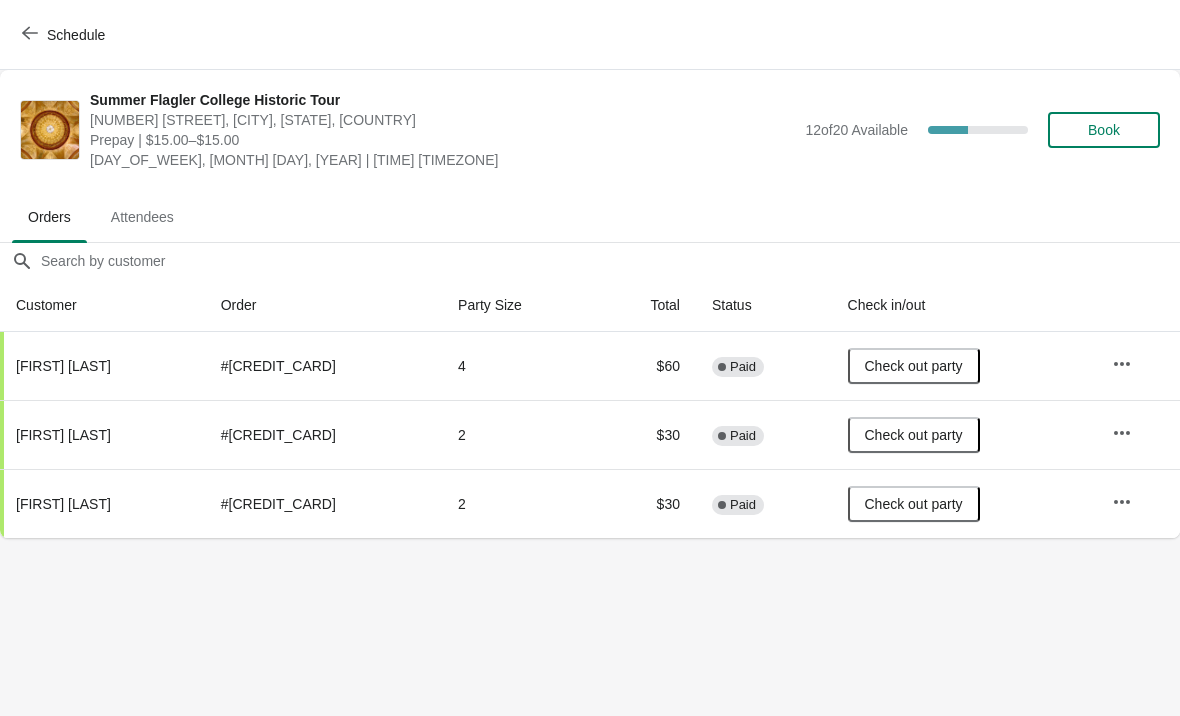 click 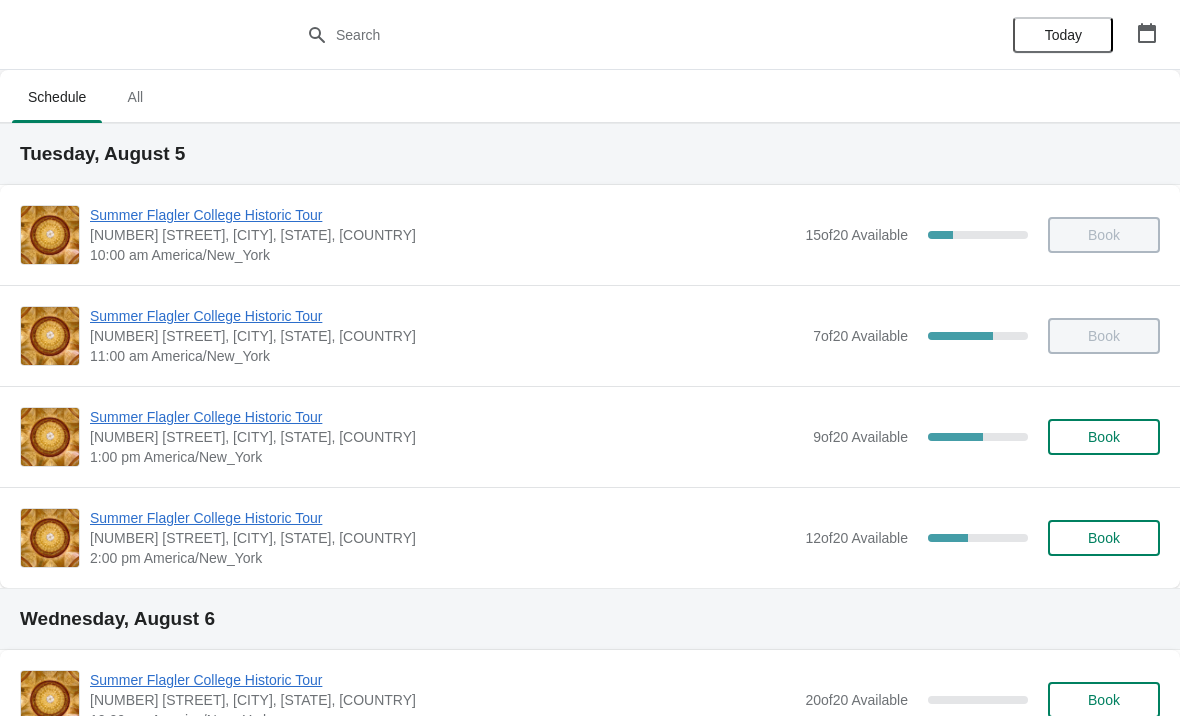 scroll, scrollTop: 0, scrollLeft: 0, axis: both 